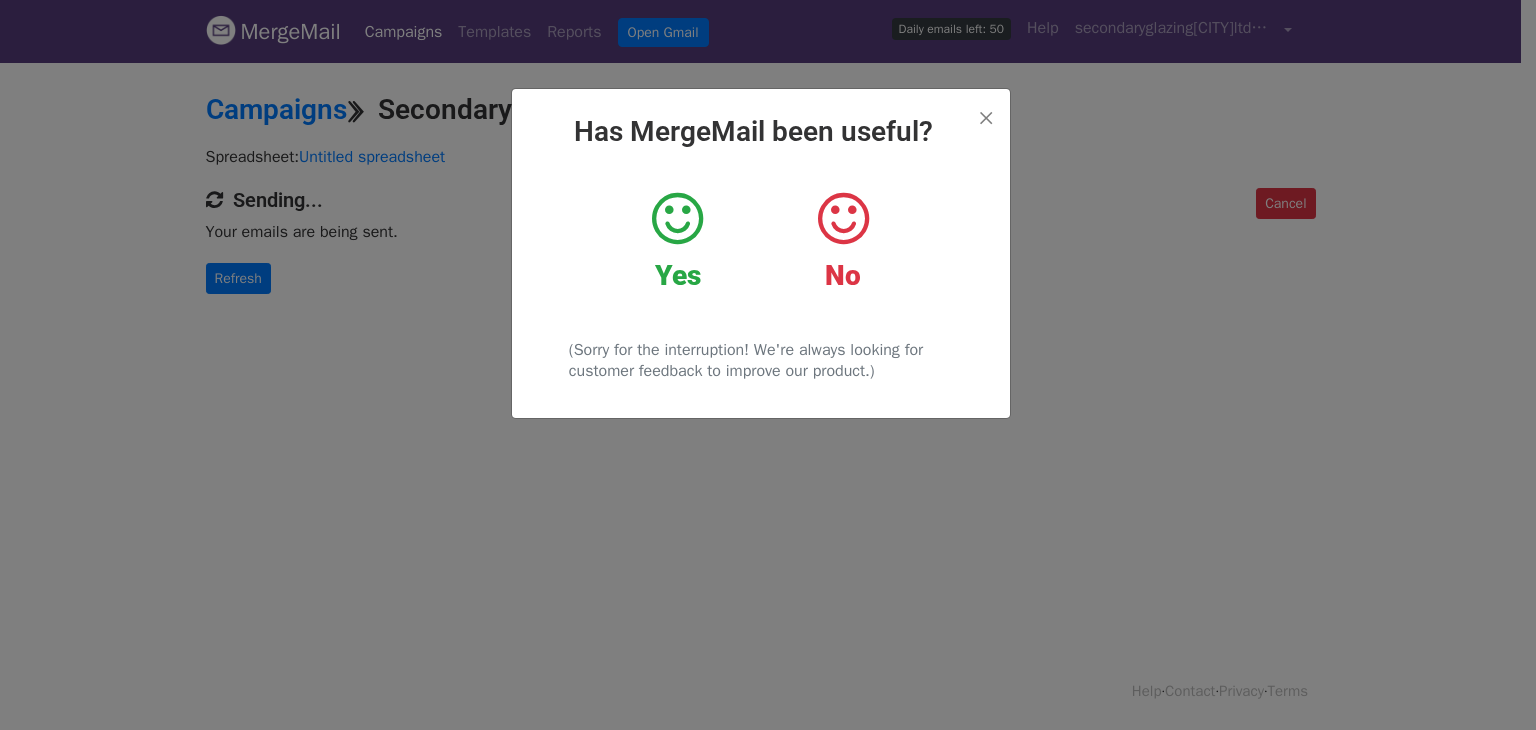 scroll, scrollTop: 0, scrollLeft: 0, axis: both 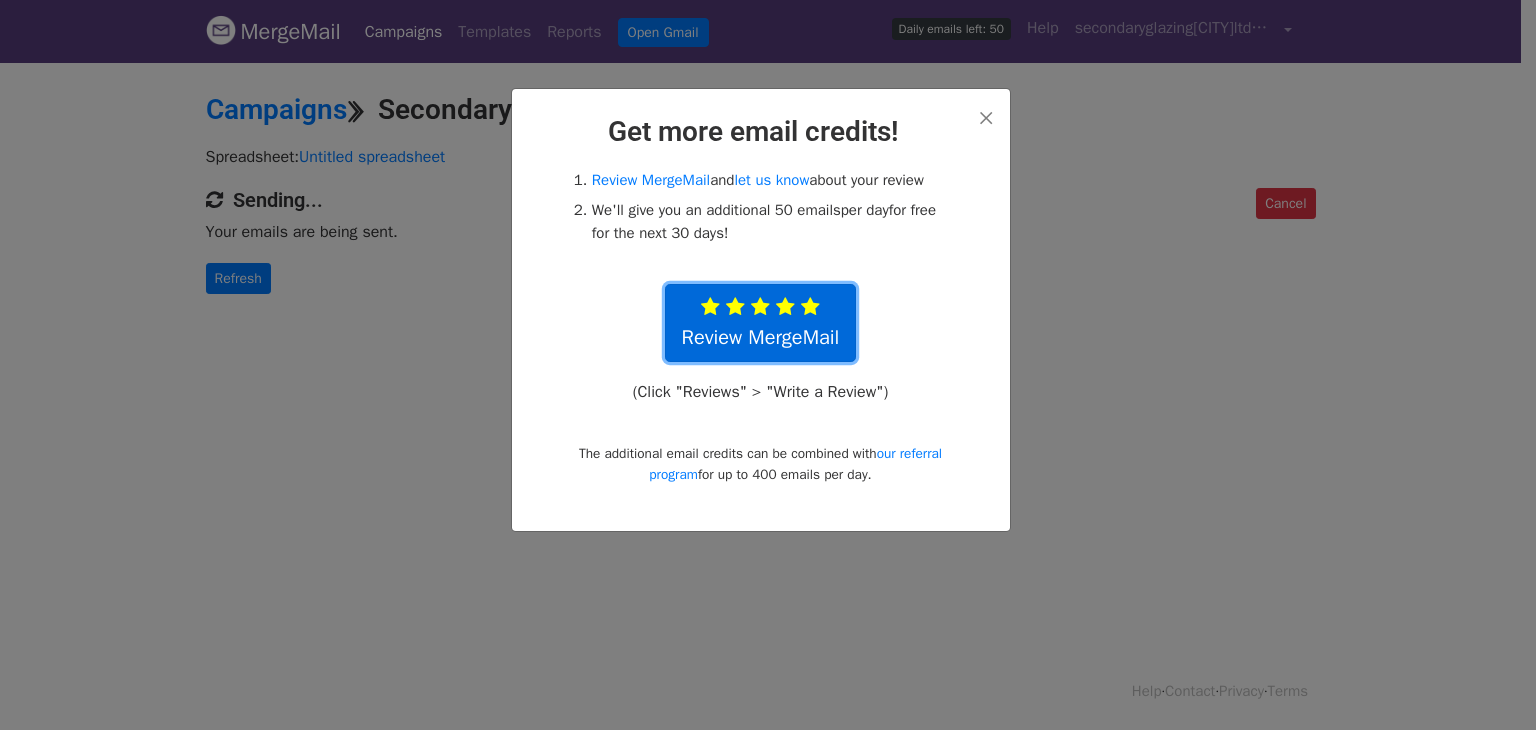 click at bounding box center [810, 307] 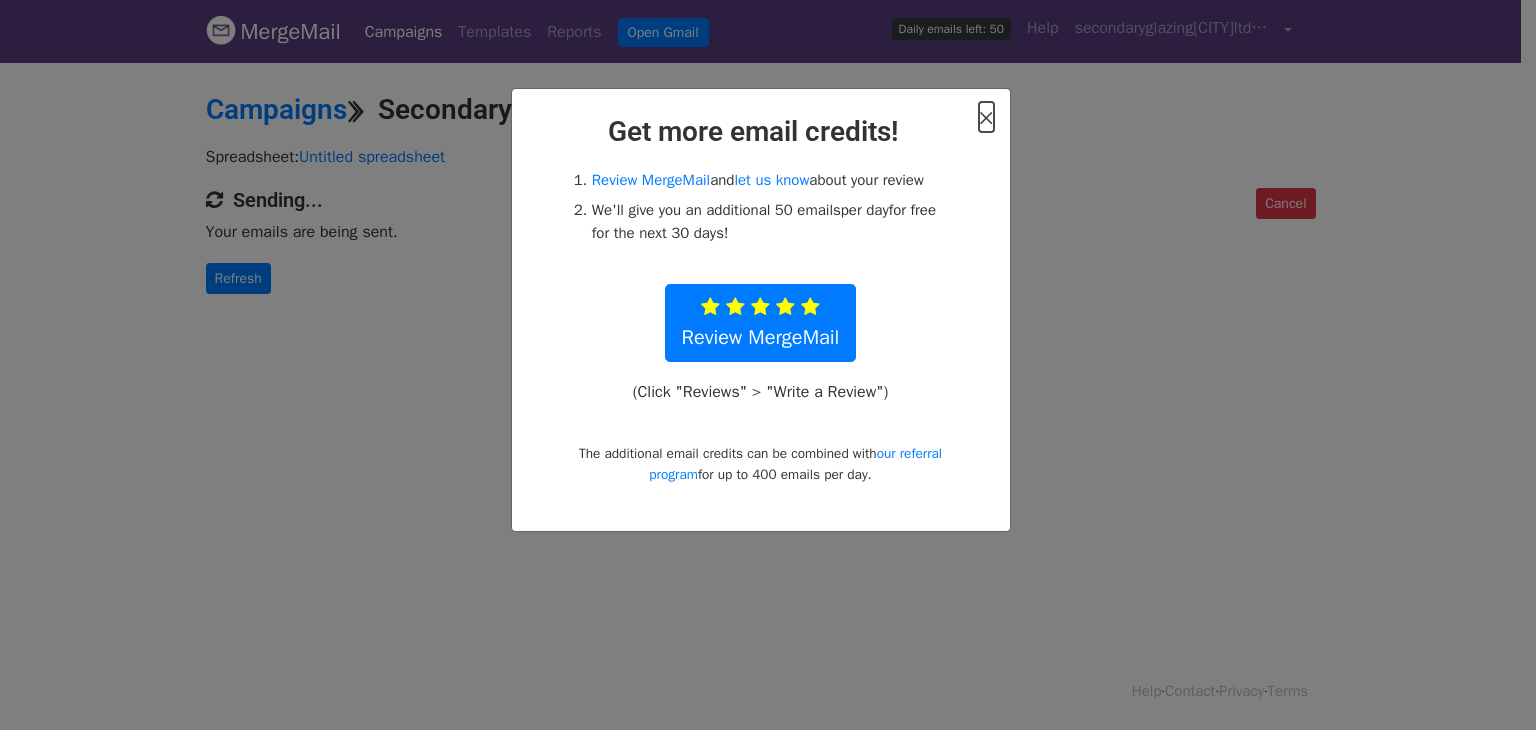 click on "×" at bounding box center [986, 117] 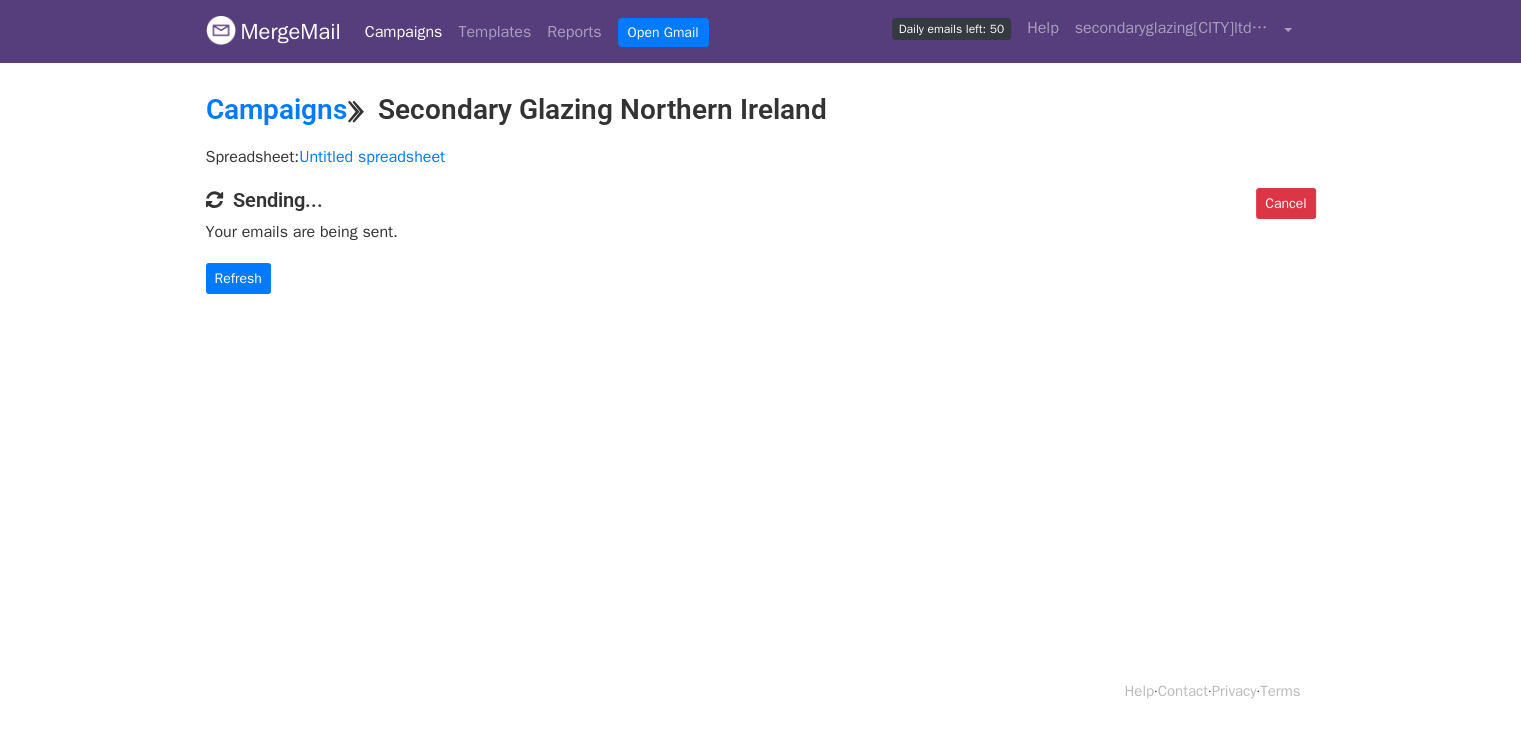 click on "Campaigns" at bounding box center [404, 32] 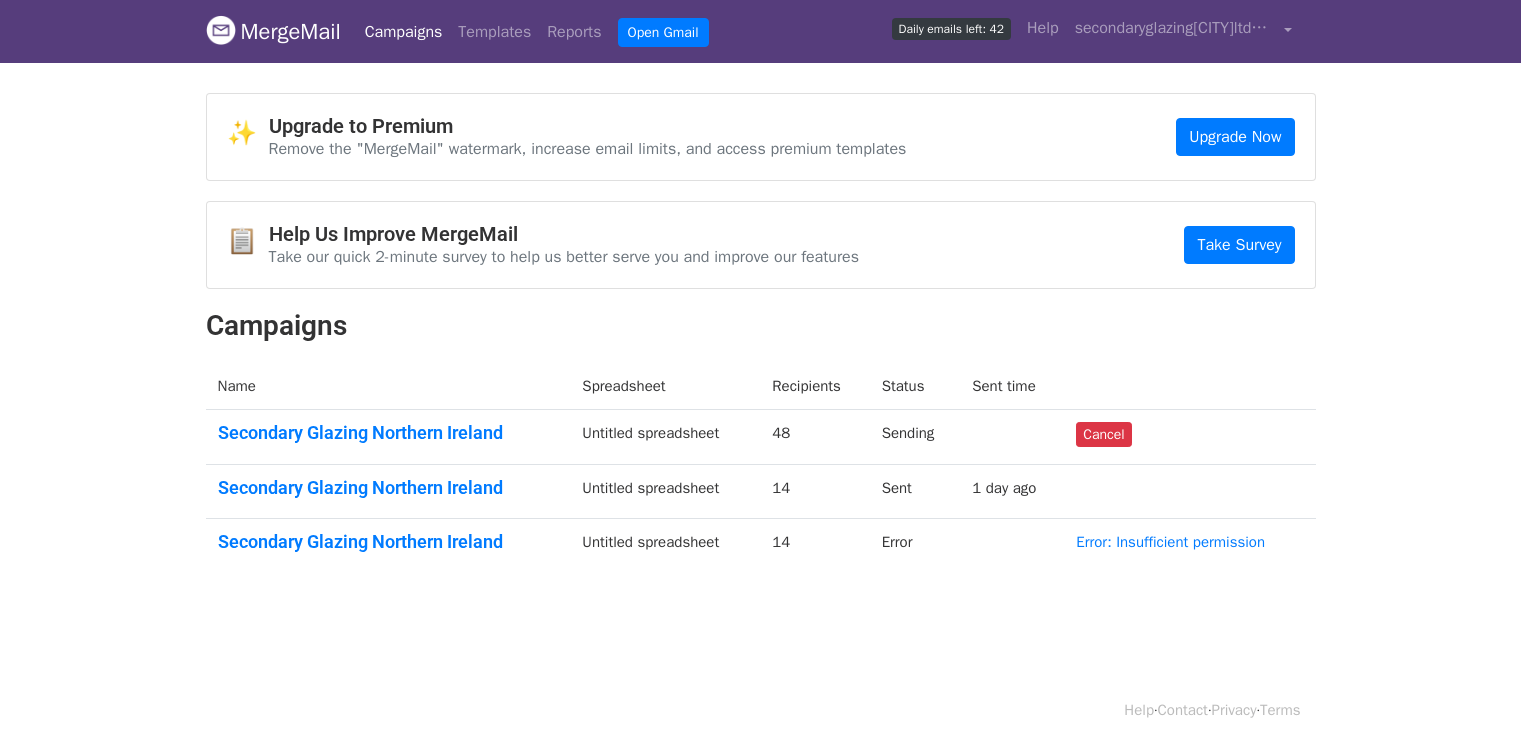scroll, scrollTop: 0, scrollLeft: 0, axis: both 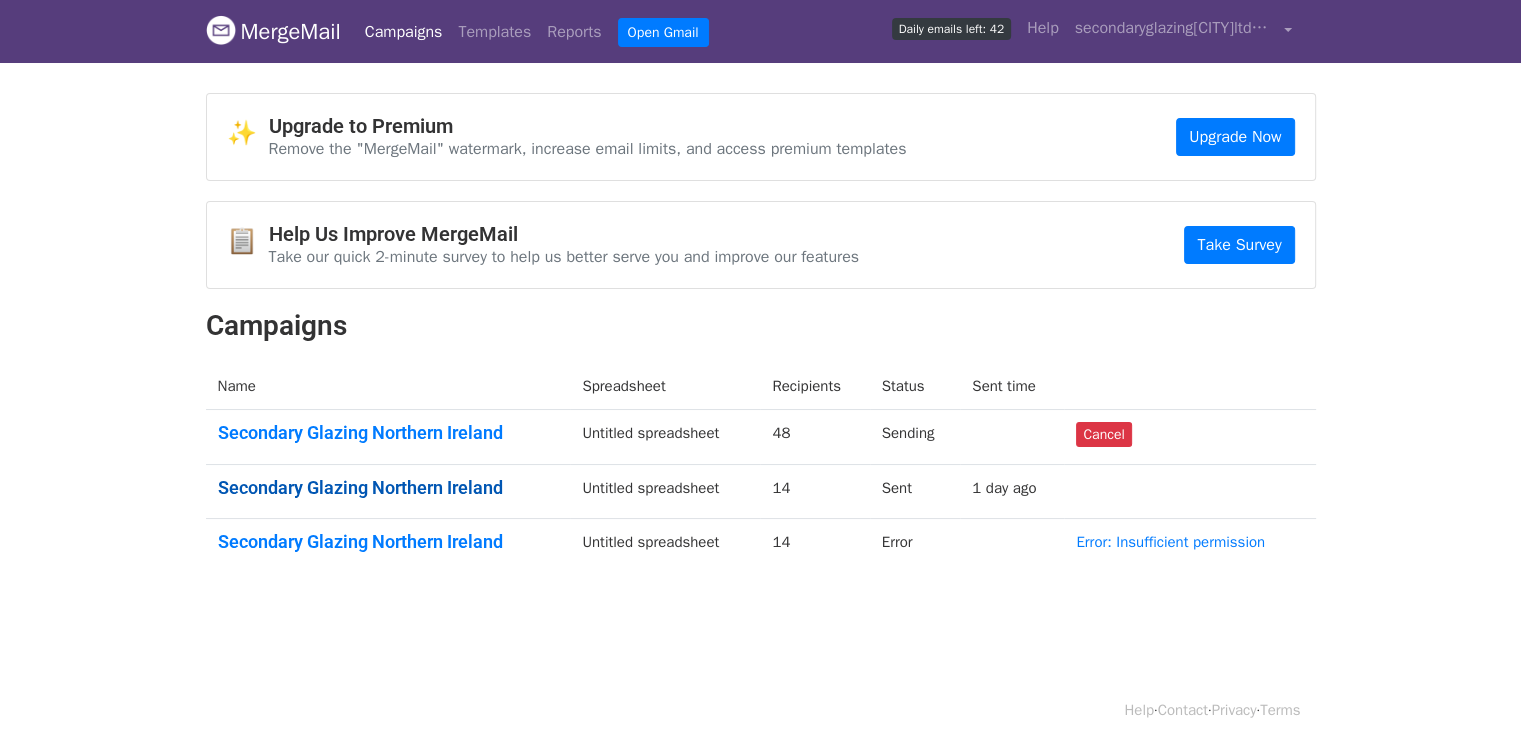 click on "Secondary Glazing Northern Ireland" at bounding box center [388, 488] 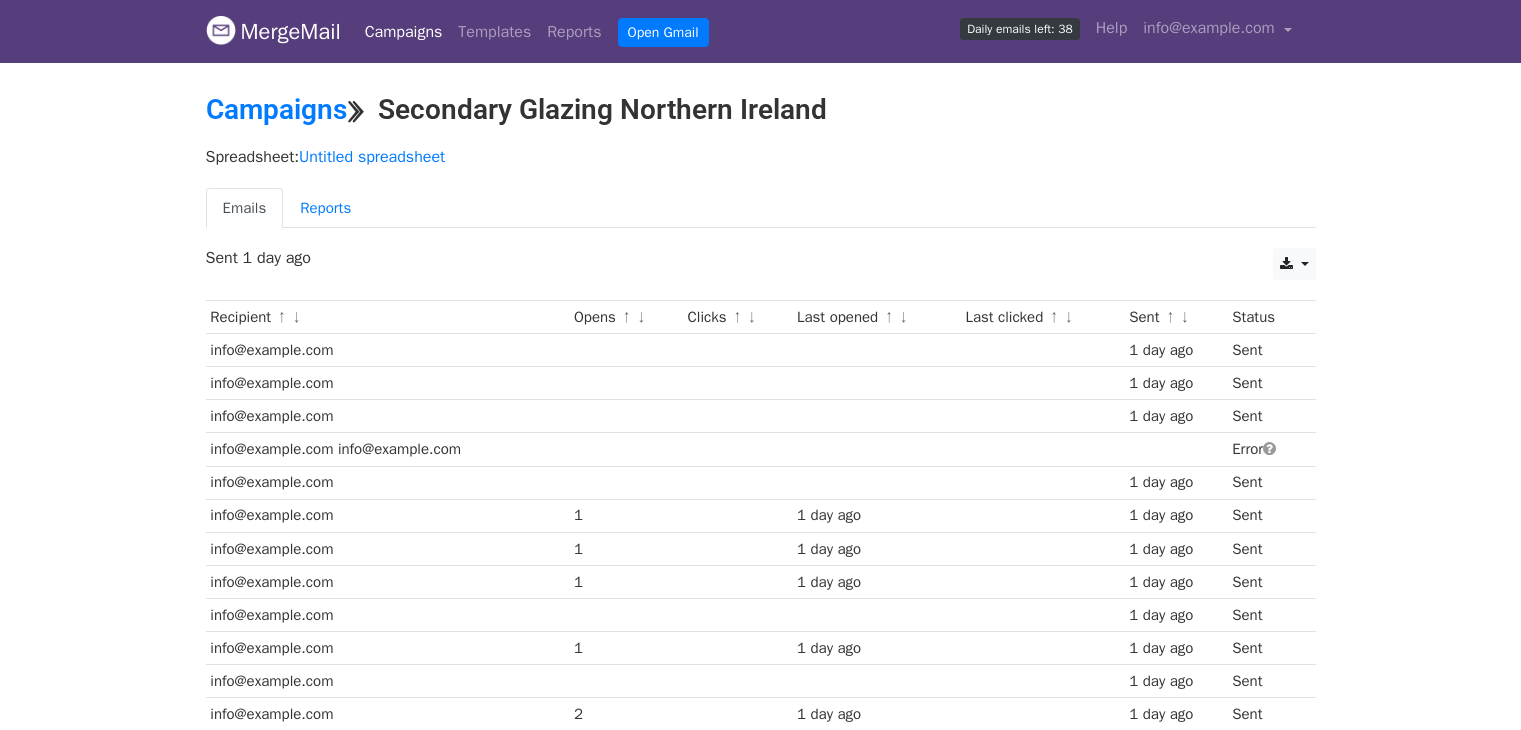 scroll, scrollTop: 0, scrollLeft: 0, axis: both 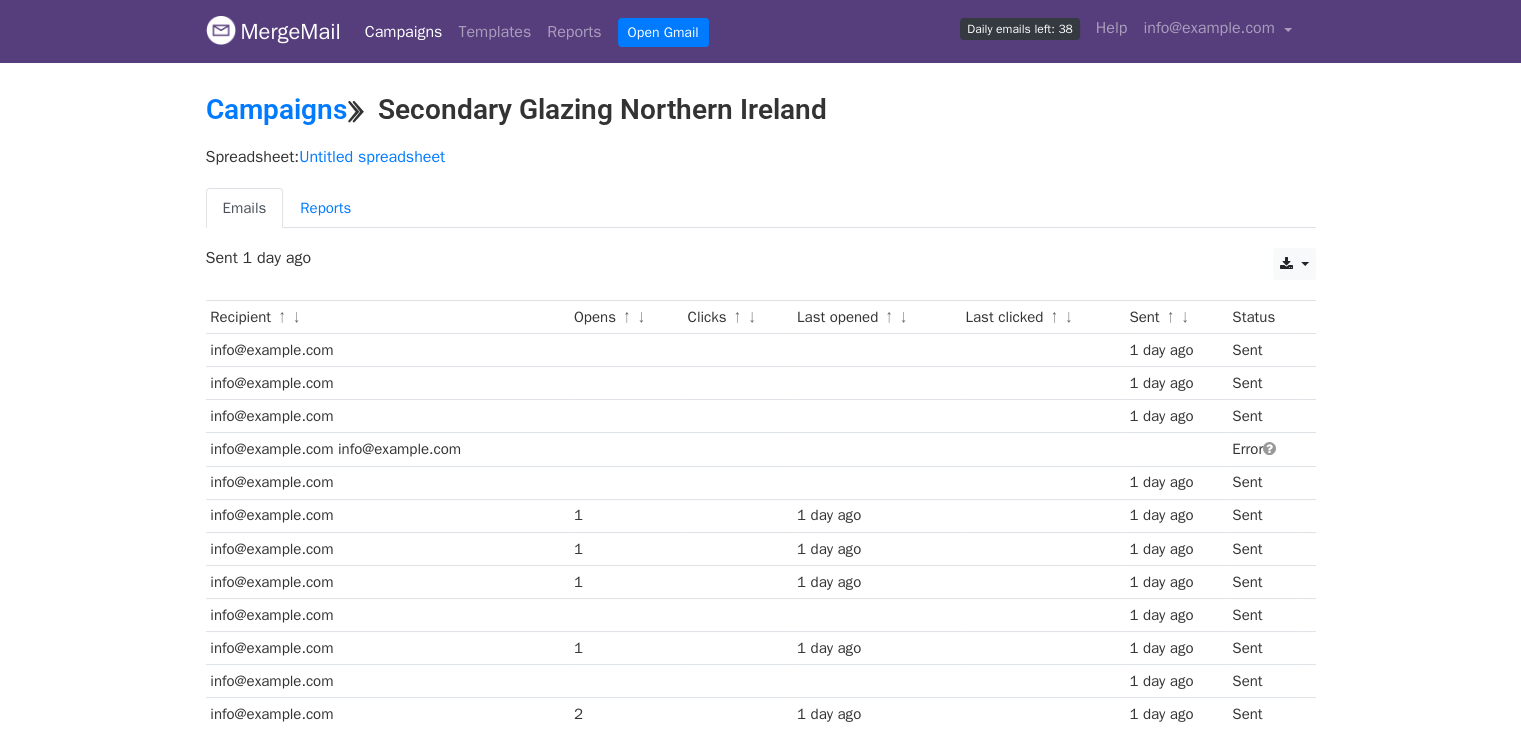 click on "Campaigns" at bounding box center (404, 32) 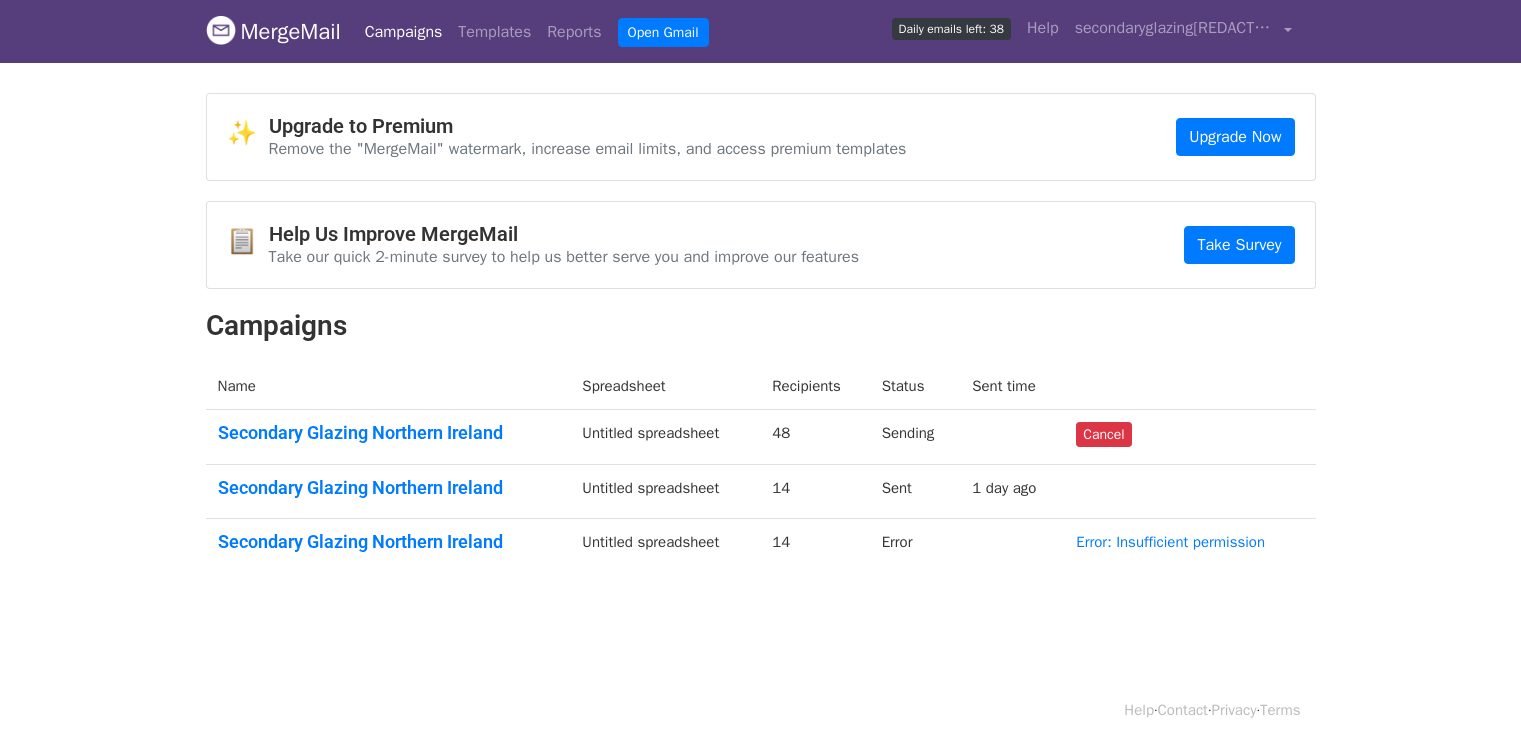 scroll, scrollTop: 0, scrollLeft: 0, axis: both 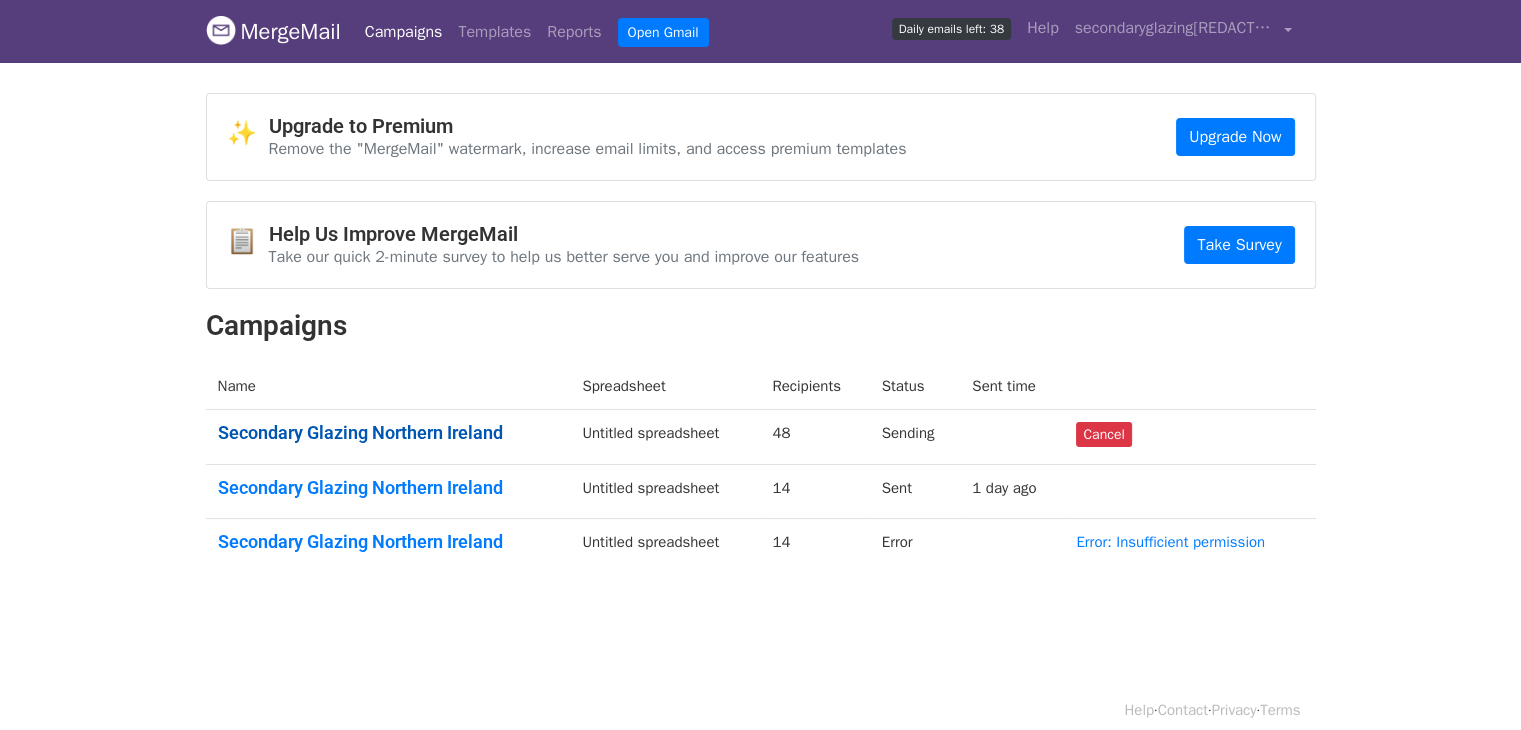 click on "Secondary Glazing Northern Ireland" at bounding box center [388, 433] 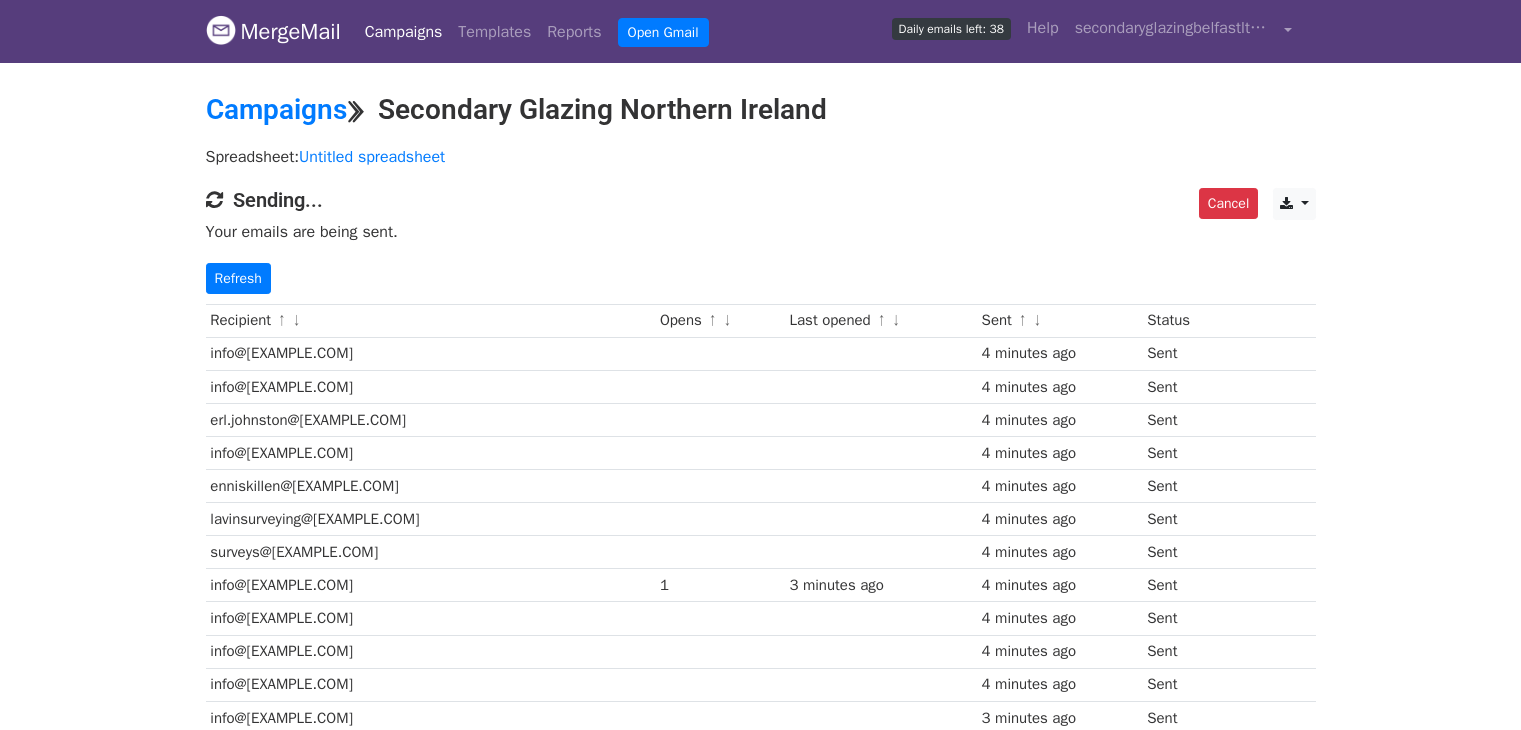 scroll, scrollTop: 0, scrollLeft: 0, axis: both 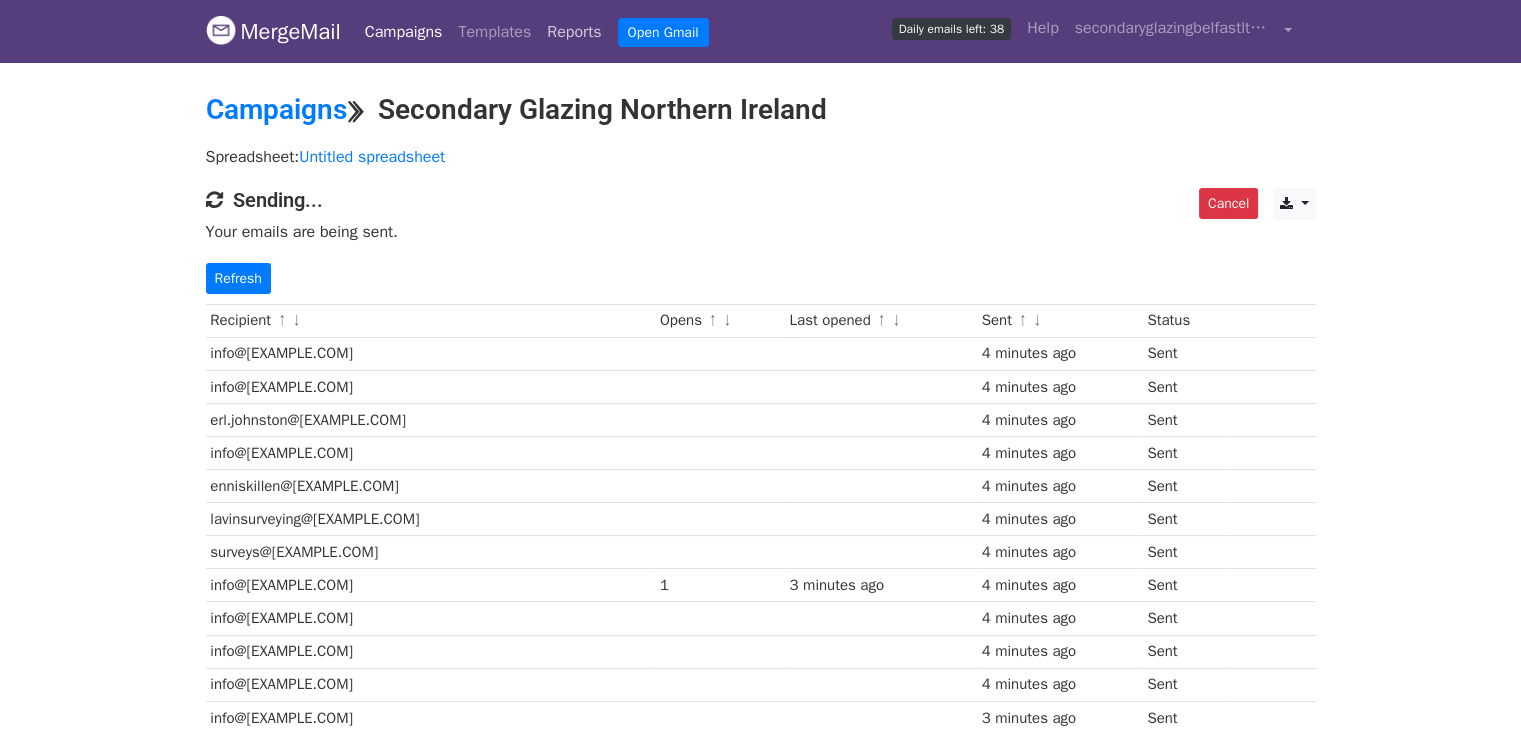 click on "Reports" at bounding box center (574, 32) 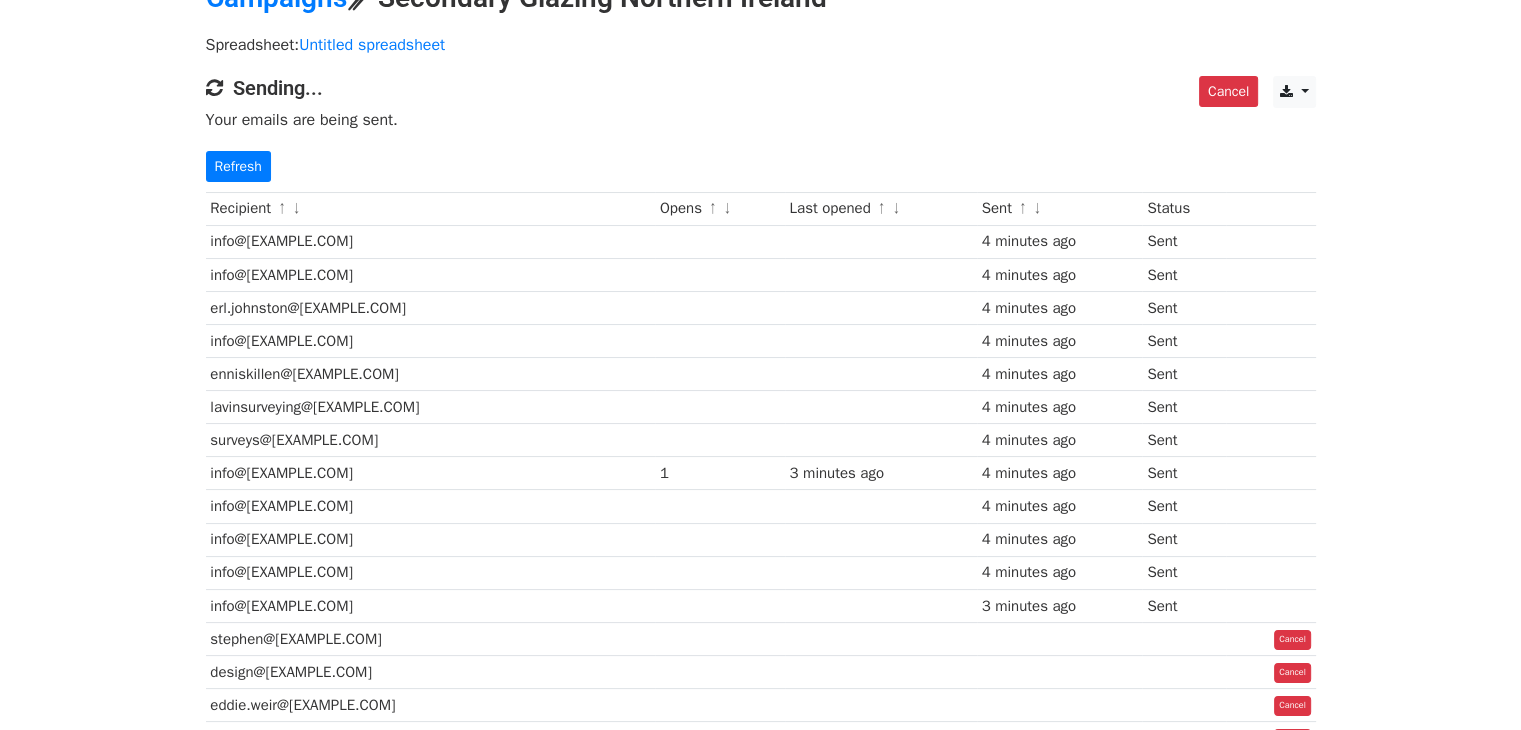 scroll, scrollTop: 0, scrollLeft: 0, axis: both 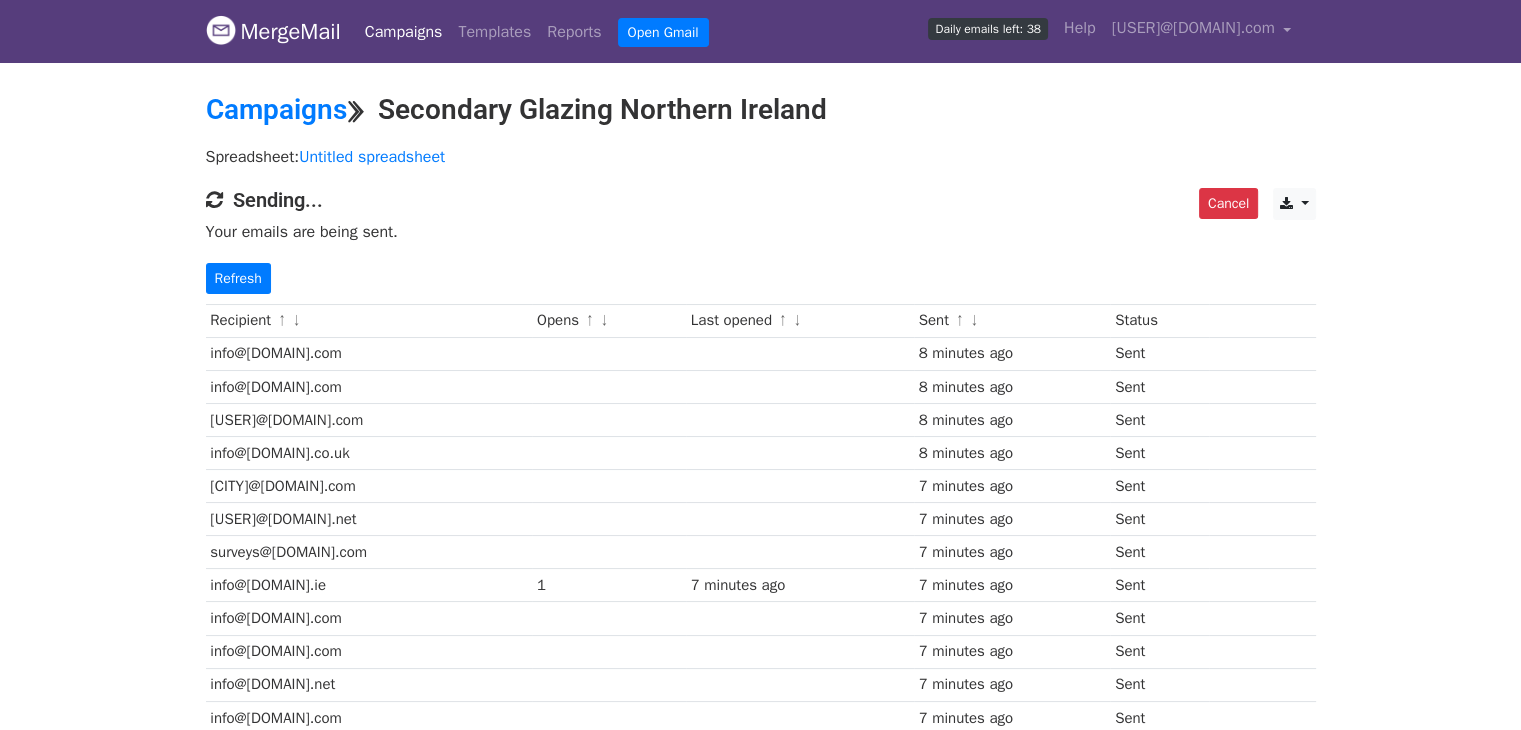 click on "MergeMail" at bounding box center (273, 32) 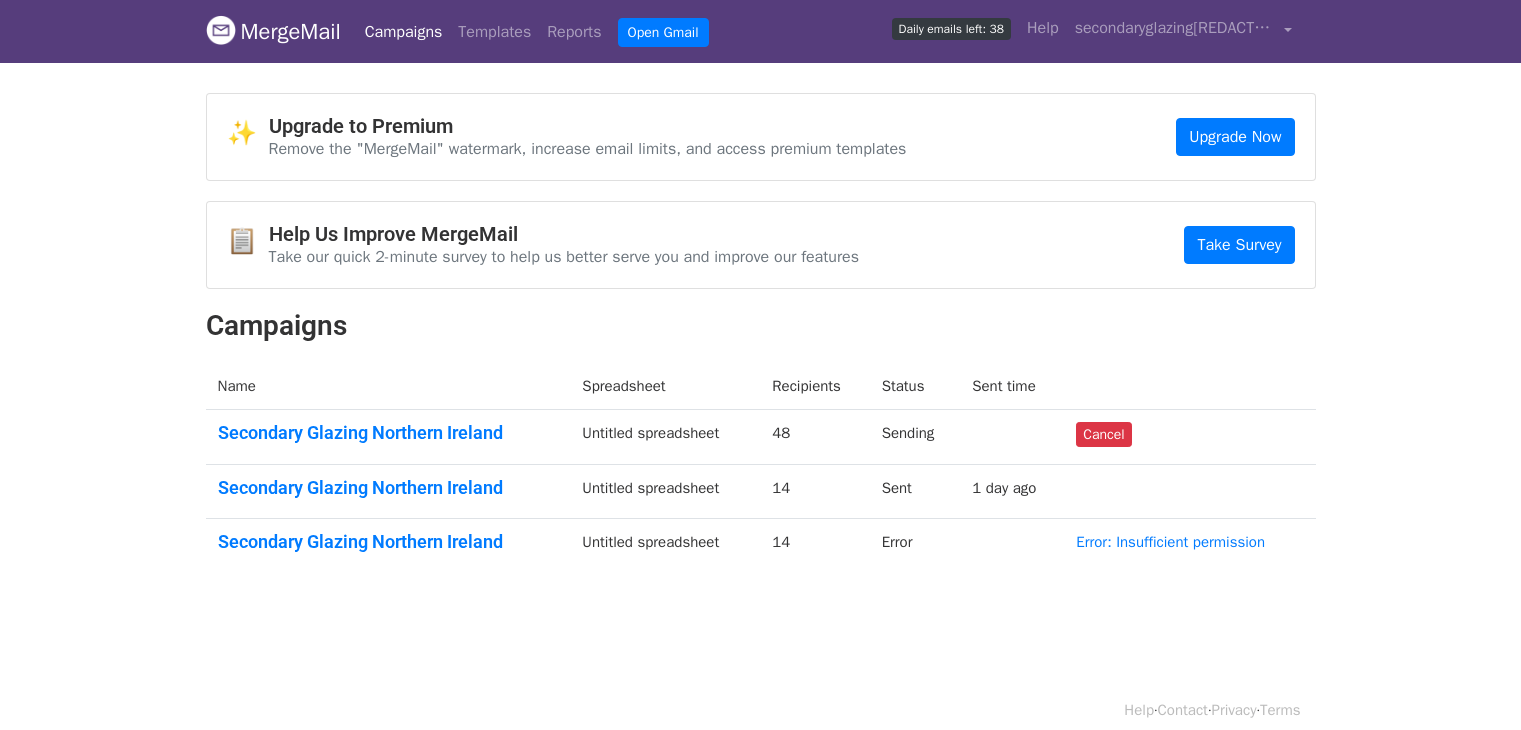 scroll, scrollTop: 0, scrollLeft: 0, axis: both 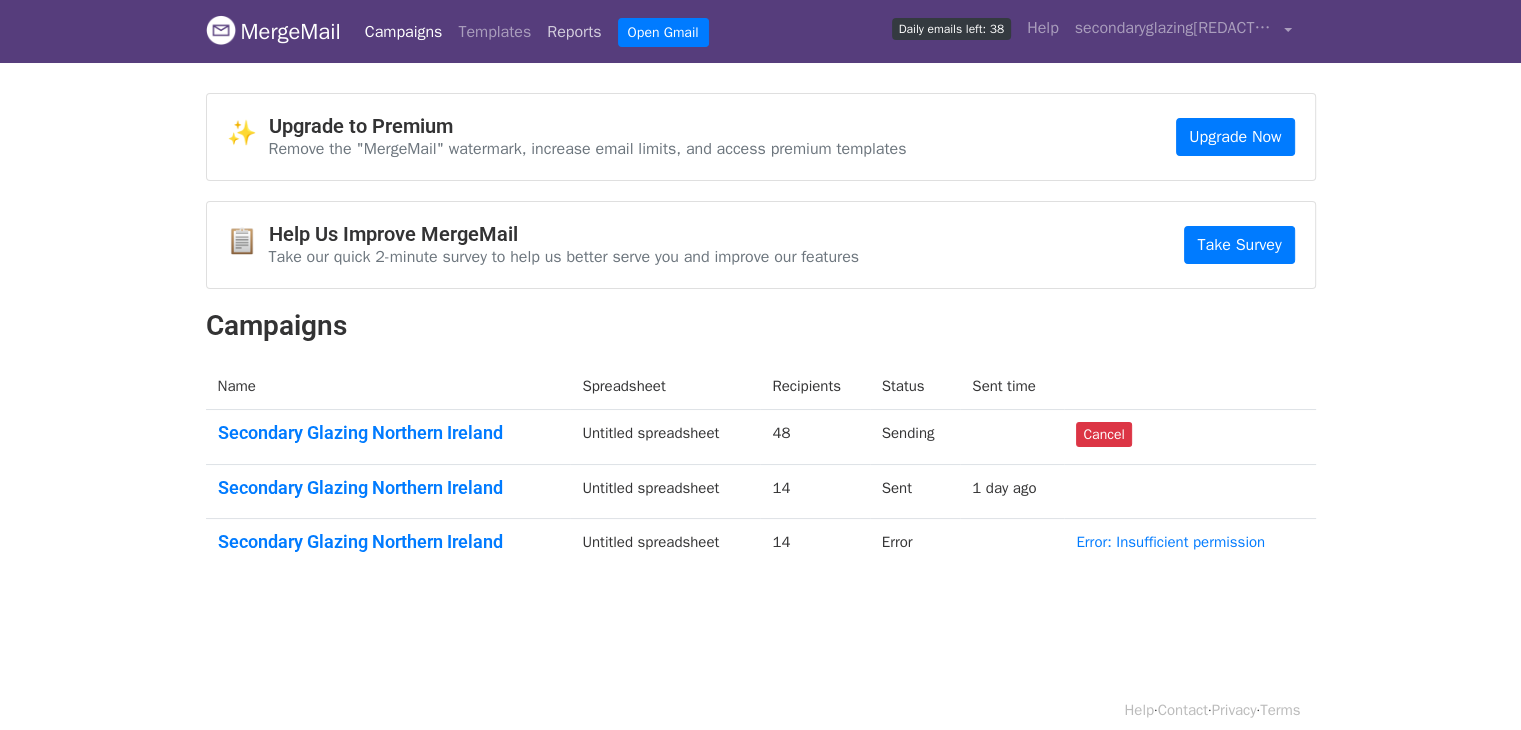 click on "Reports" at bounding box center [574, 32] 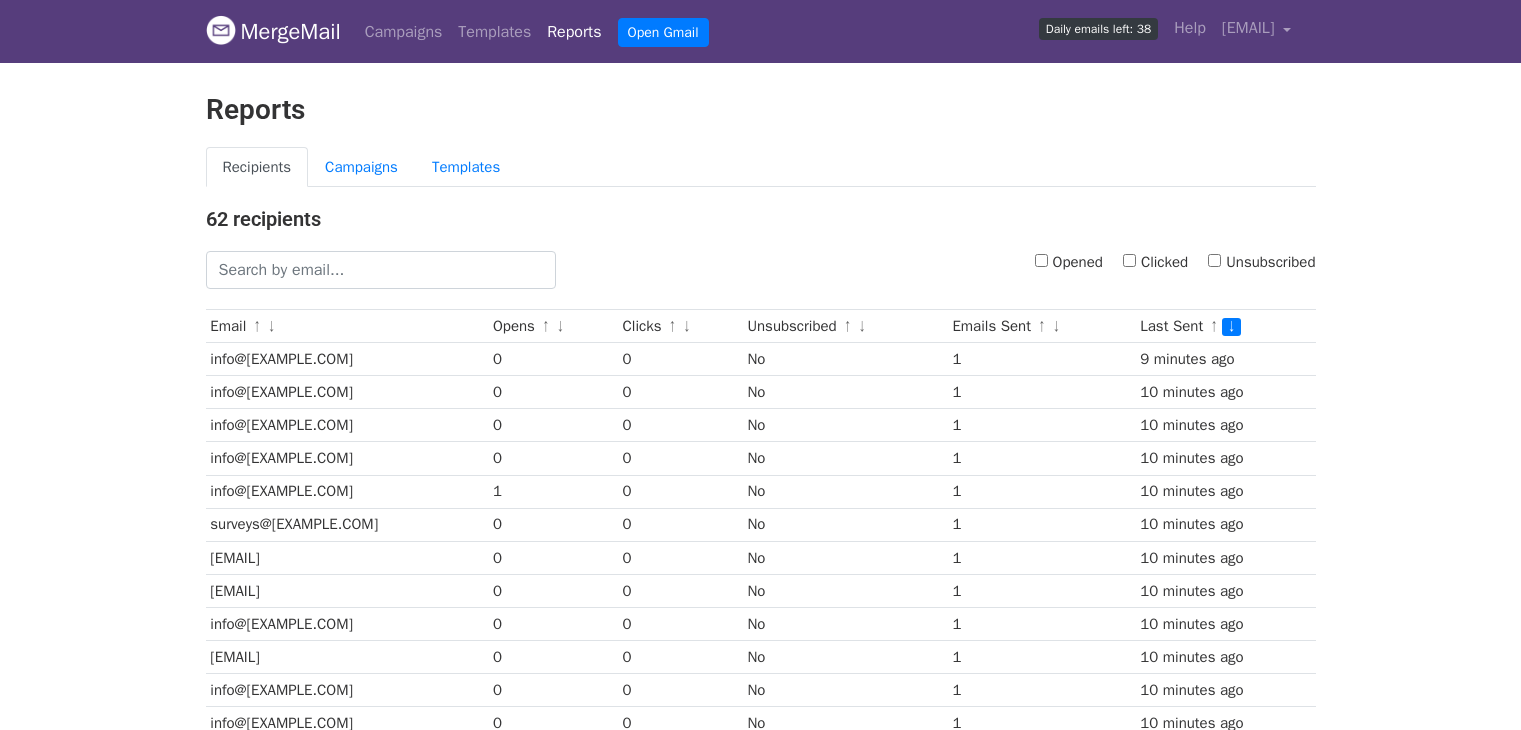 scroll, scrollTop: 0, scrollLeft: 0, axis: both 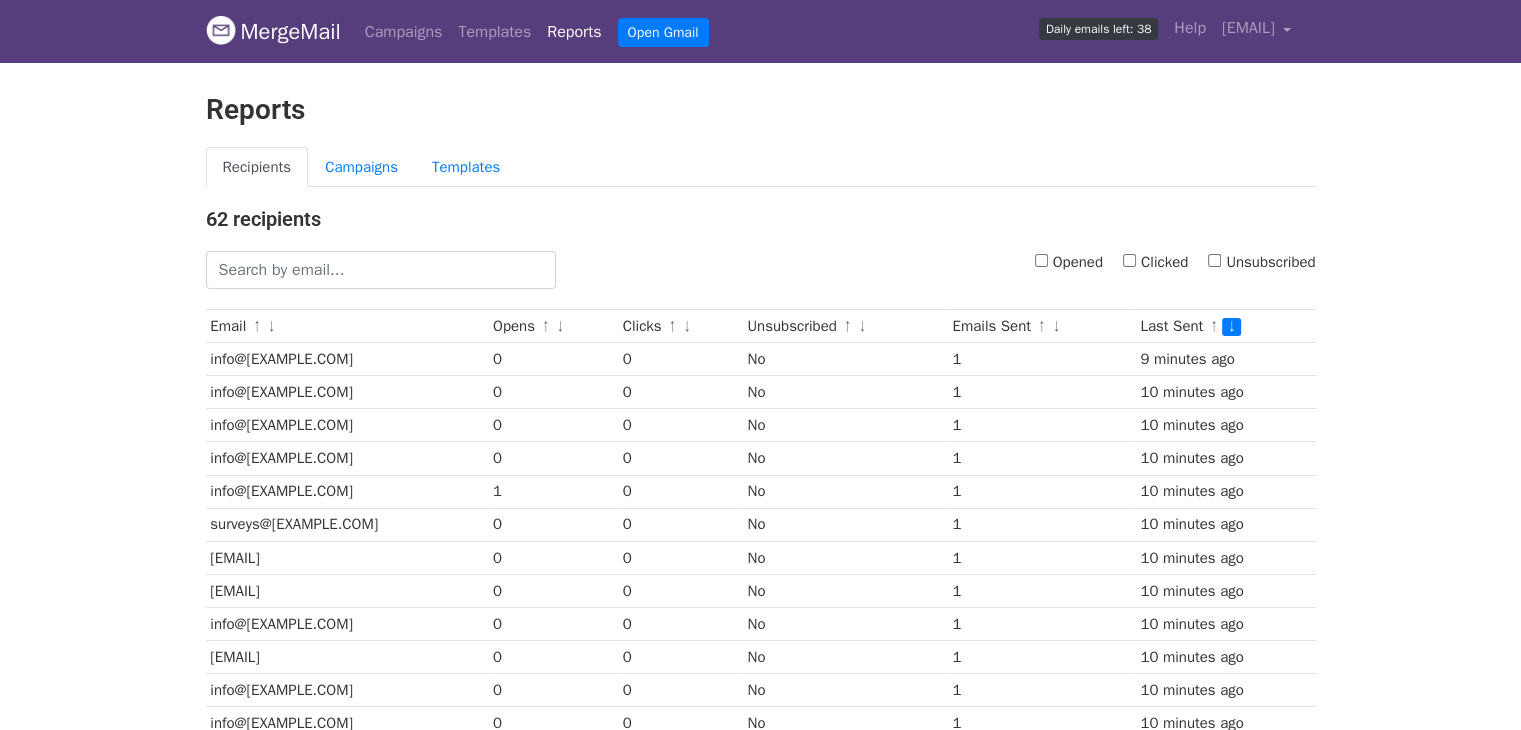 click on "Reports" at bounding box center (574, 32) 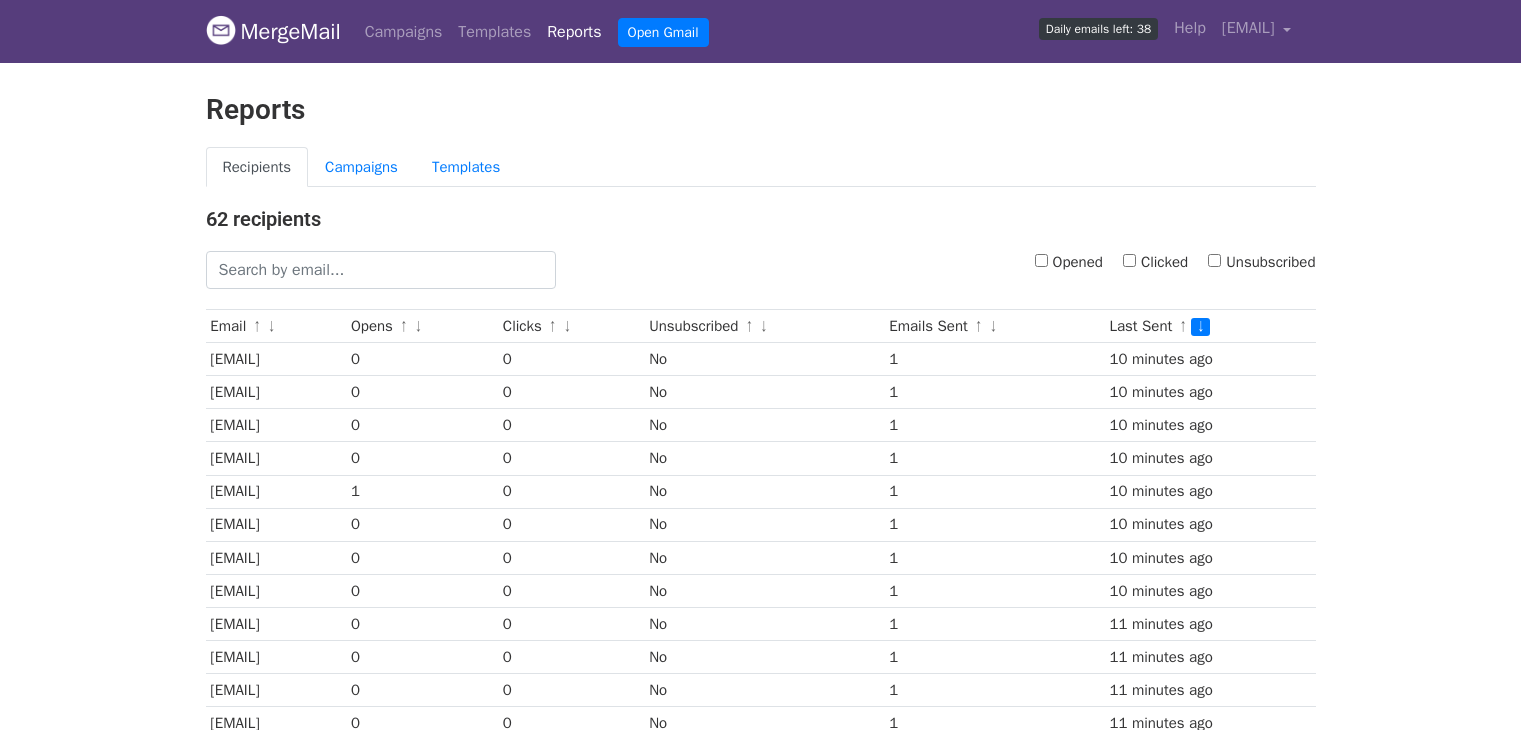 scroll, scrollTop: 0, scrollLeft: 0, axis: both 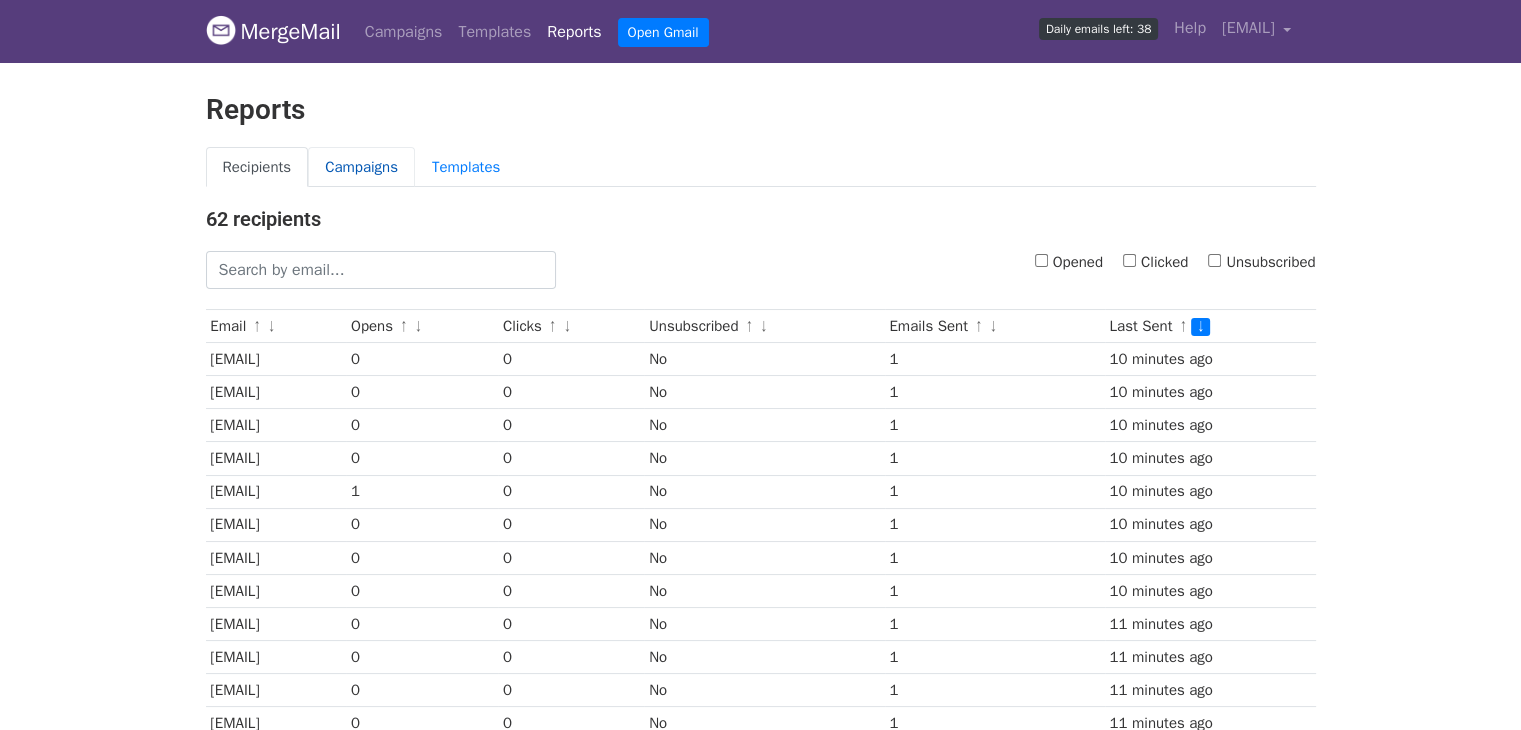 click on "Campaigns" at bounding box center (361, 167) 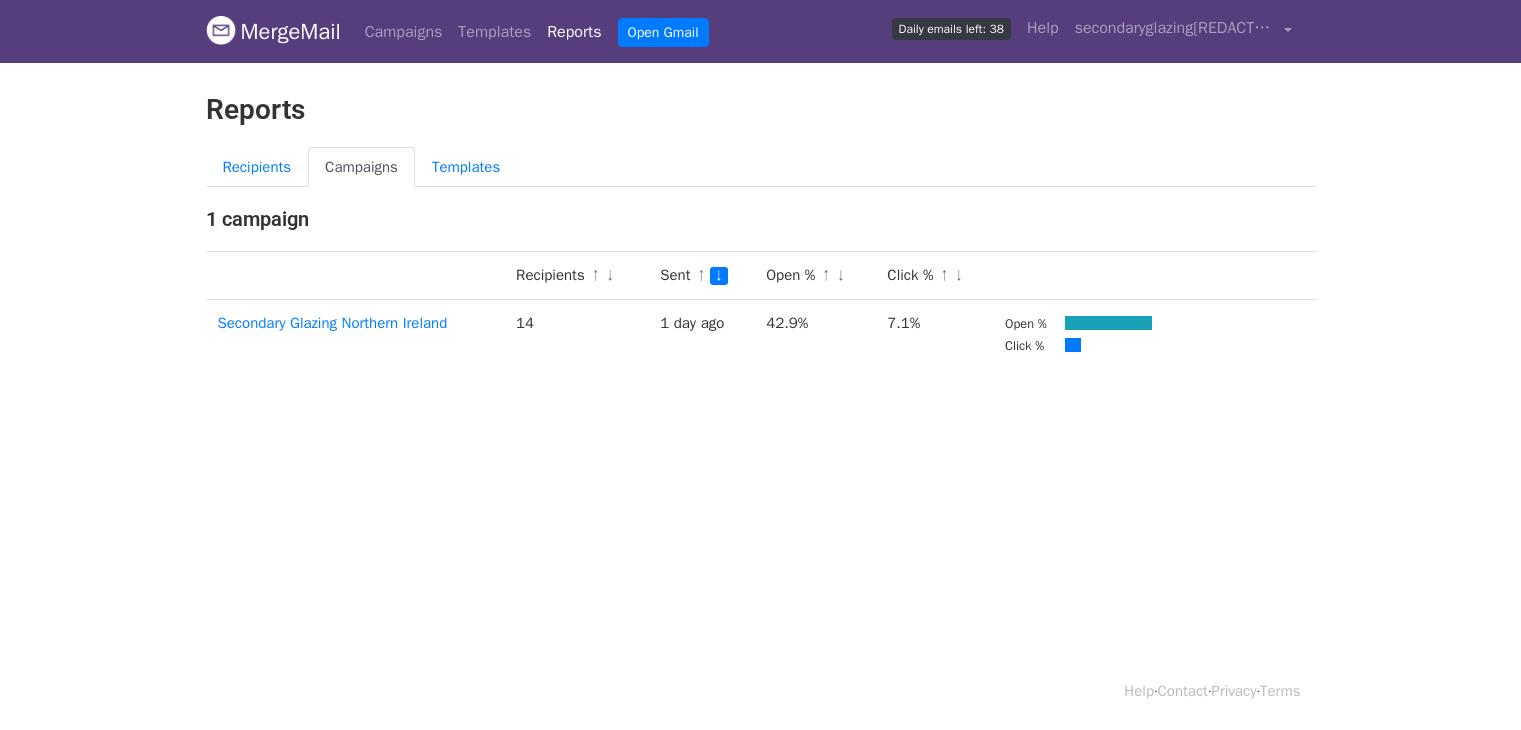 scroll, scrollTop: 0, scrollLeft: 0, axis: both 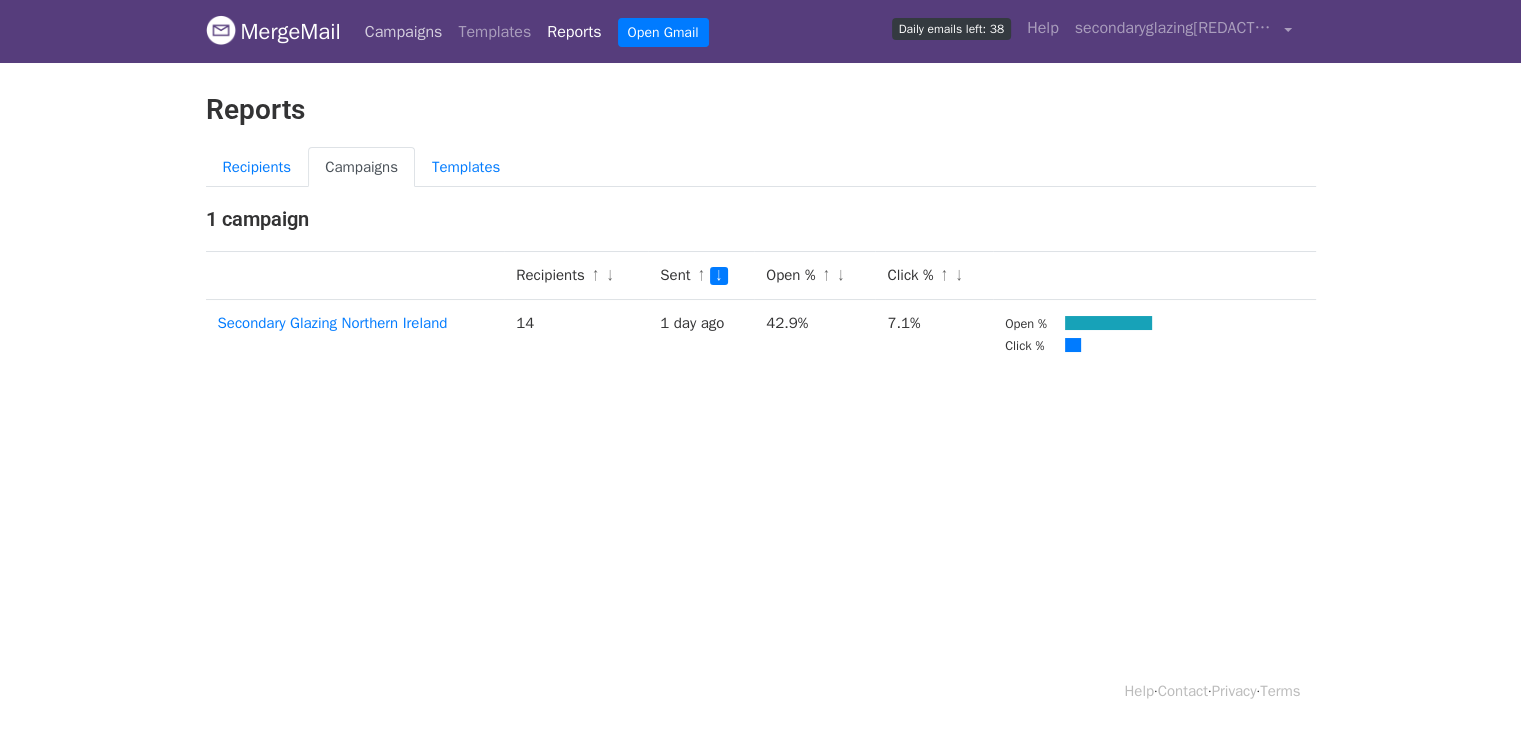 click on "Campaigns" at bounding box center [404, 32] 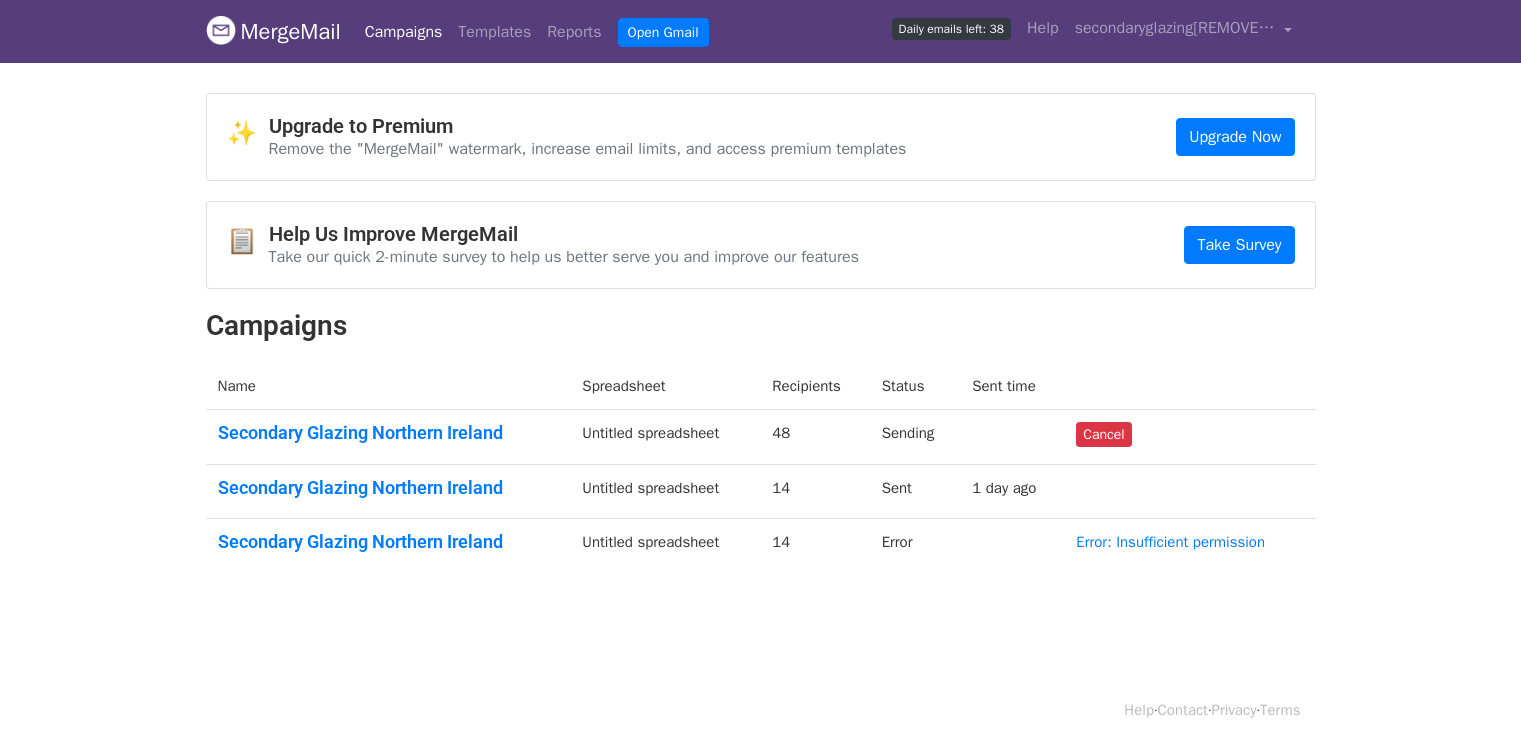 scroll, scrollTop: 0, scrollLeft: 0, axis: both 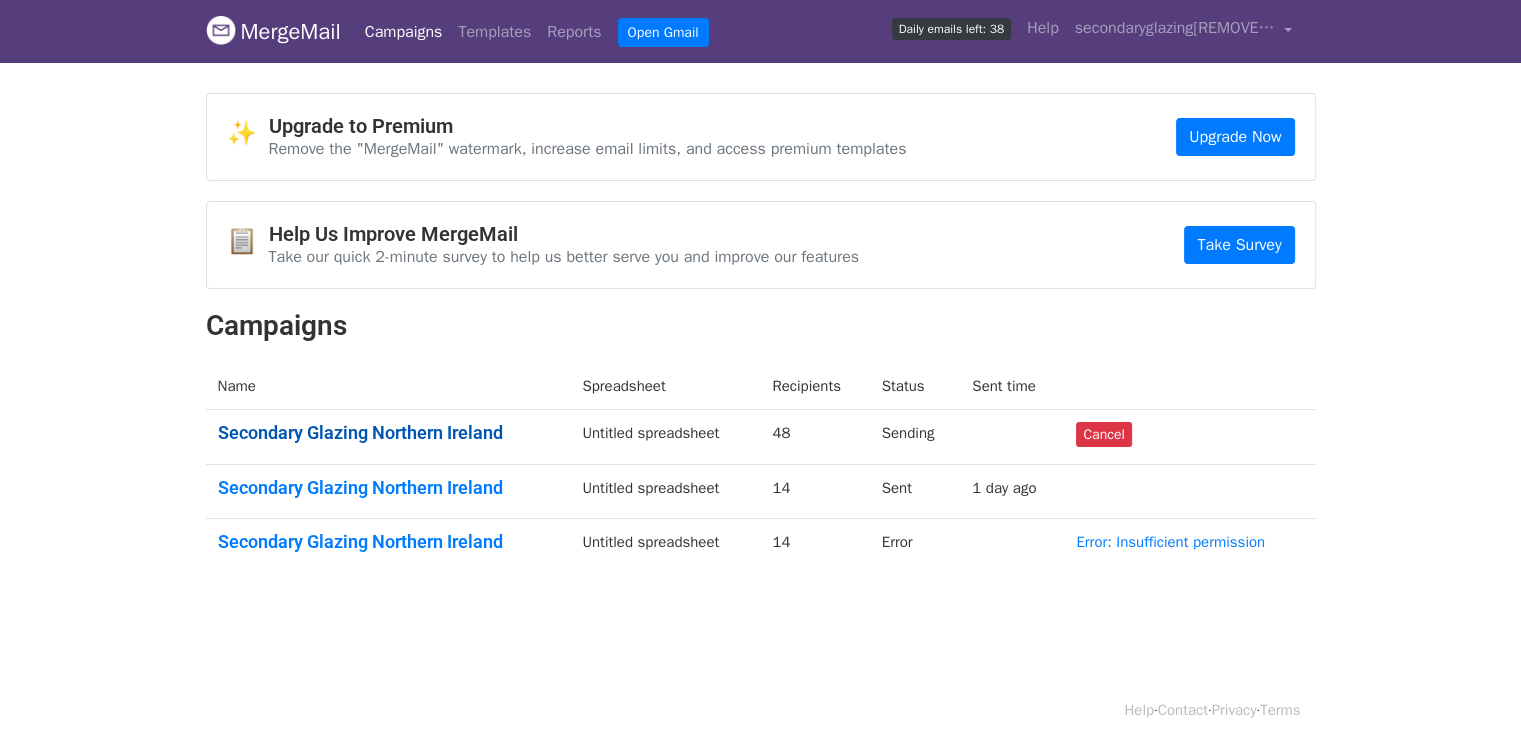 click on "Secondary Glazing Northern Ireland" at bounding box center [388, 433] 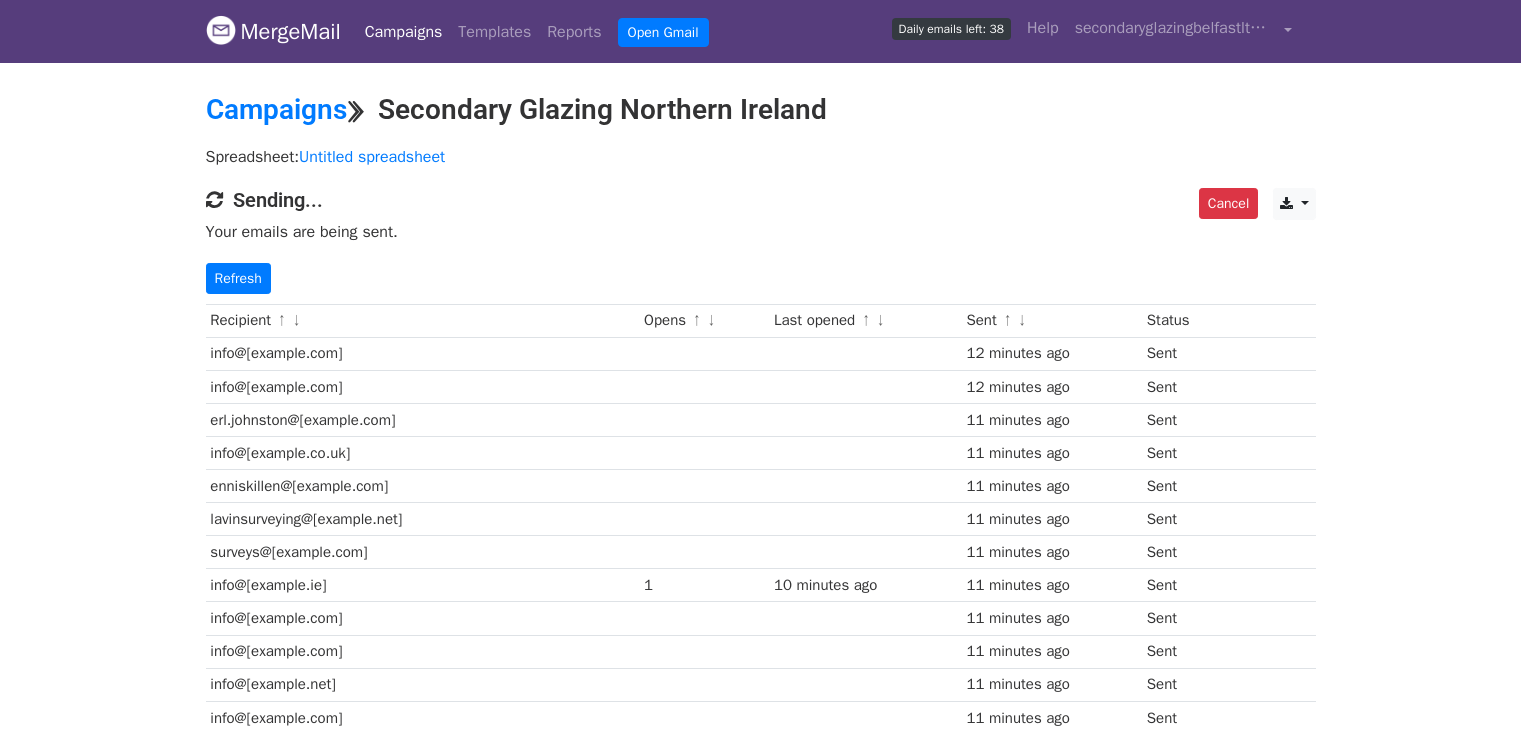 scroll, scrollTop: 0, scrollLeft: 0, axis: both 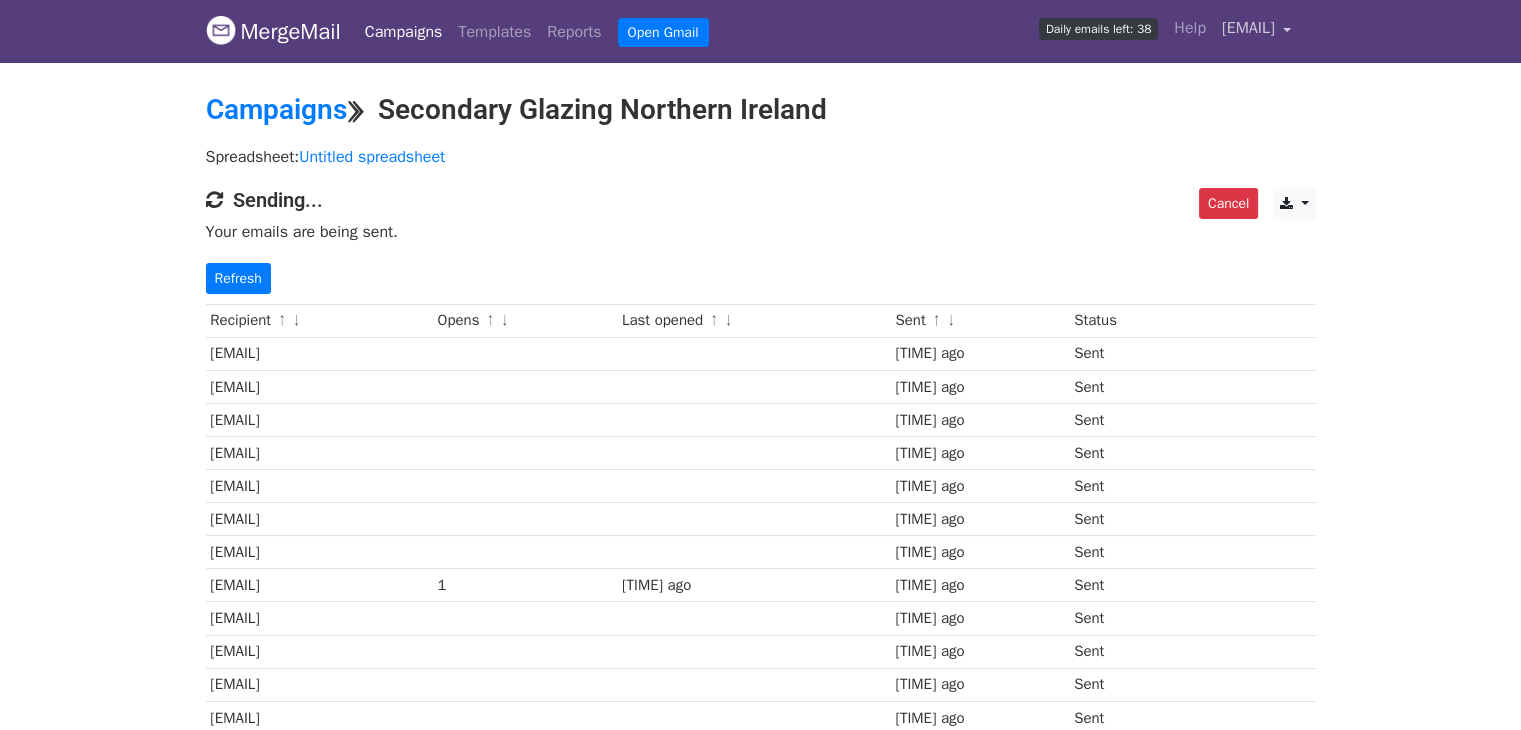 click on "[EMAIL]" at bounding box center (1248, 28) 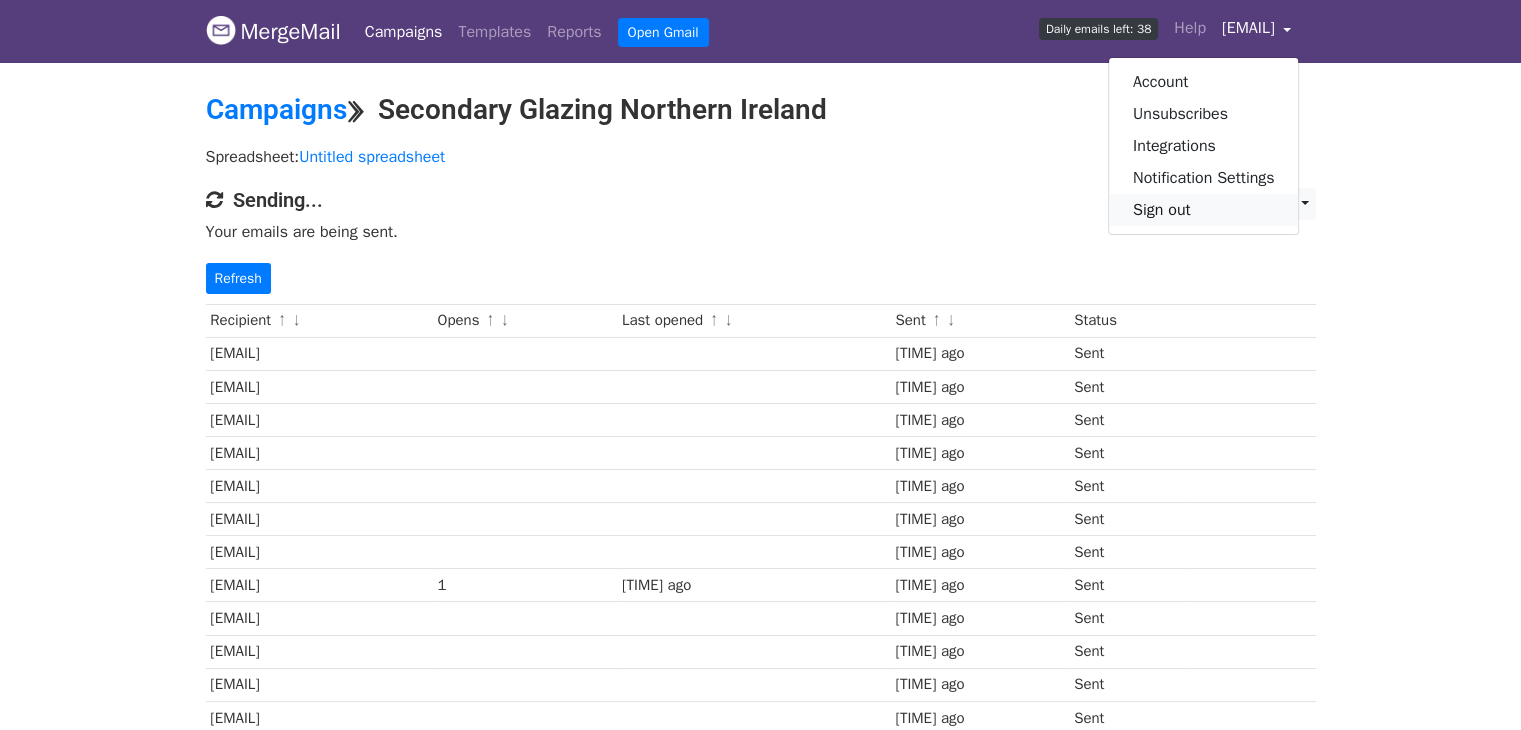 click on "Sign out" at bounding box center [1204, 210] 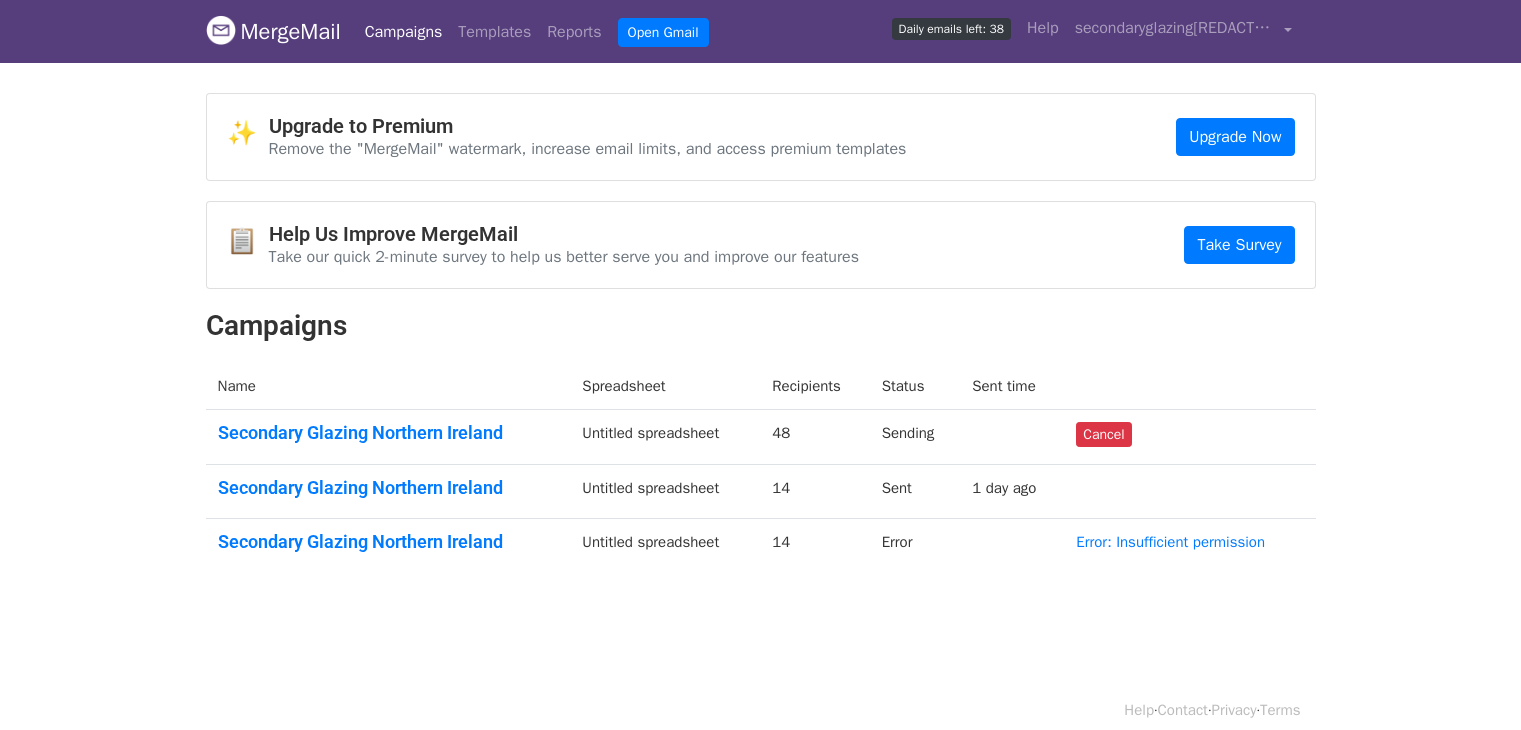 scroll, scrollTop: 0, scrollLeft: 0, axis: both 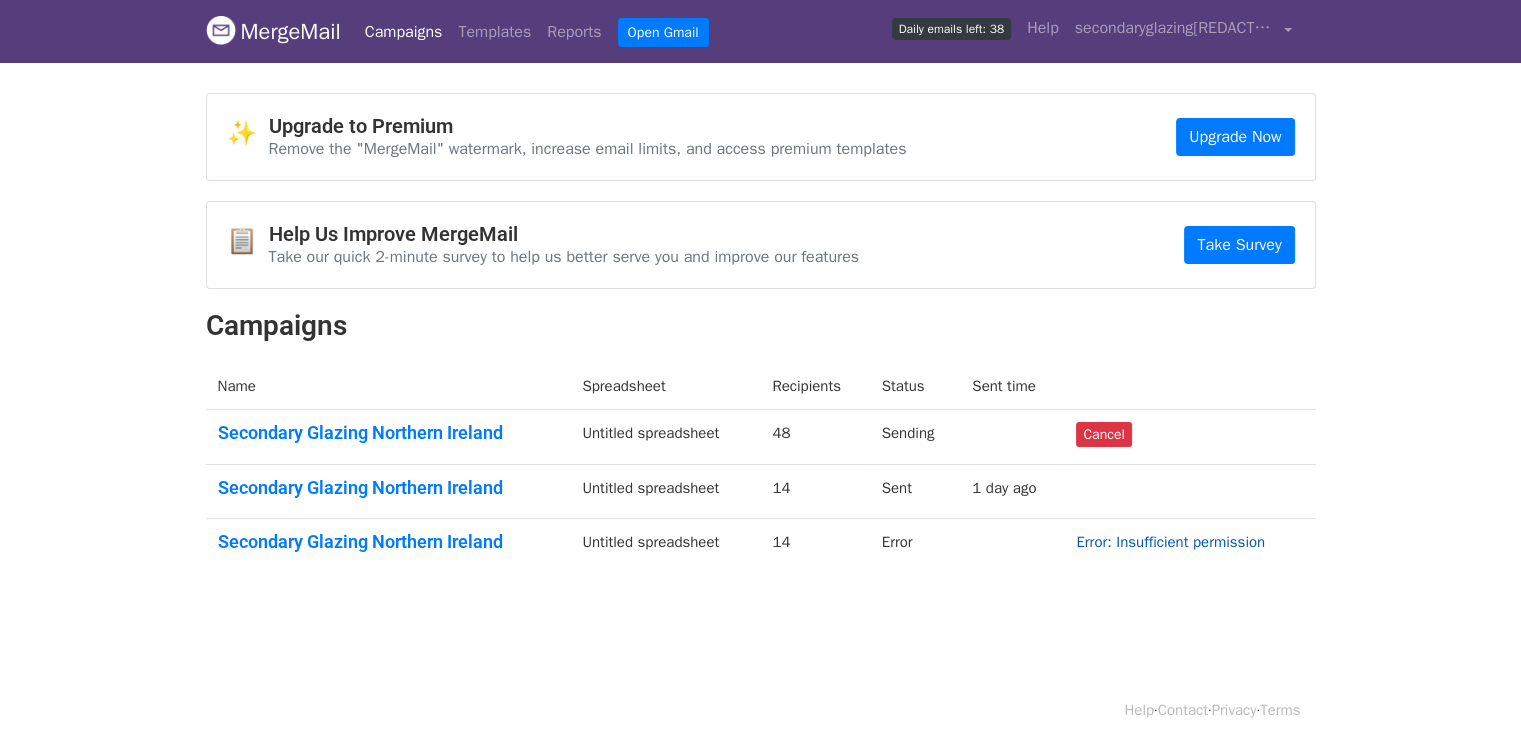 drag, startPoint x: 484, startPoint y: 541, endPoint x: 1104, endPoint y: 543, distance: 620.00323 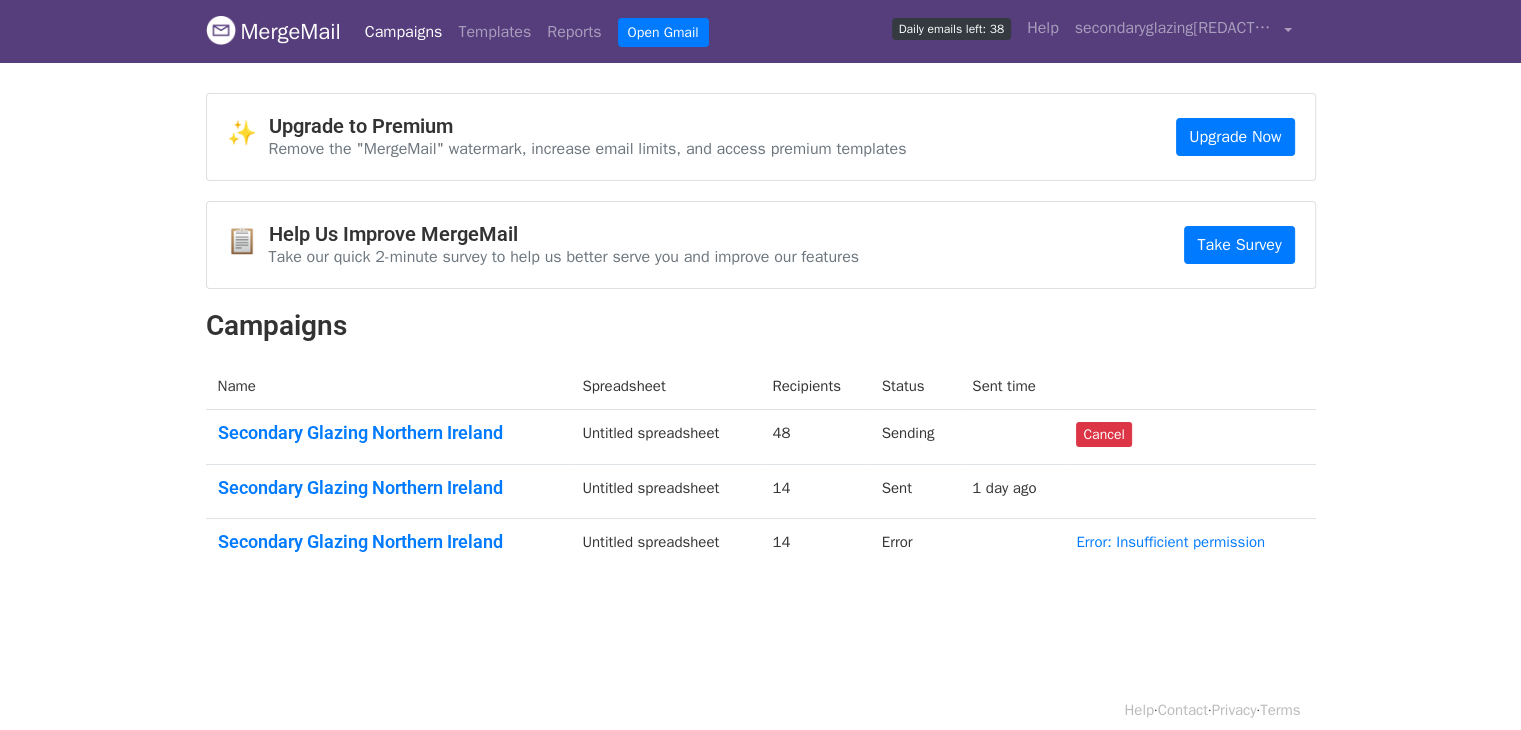 drag, startPoint x: 1104, startPoint y: 543, endPoint x: 978, endPoint y: 537, distance: 126.14278 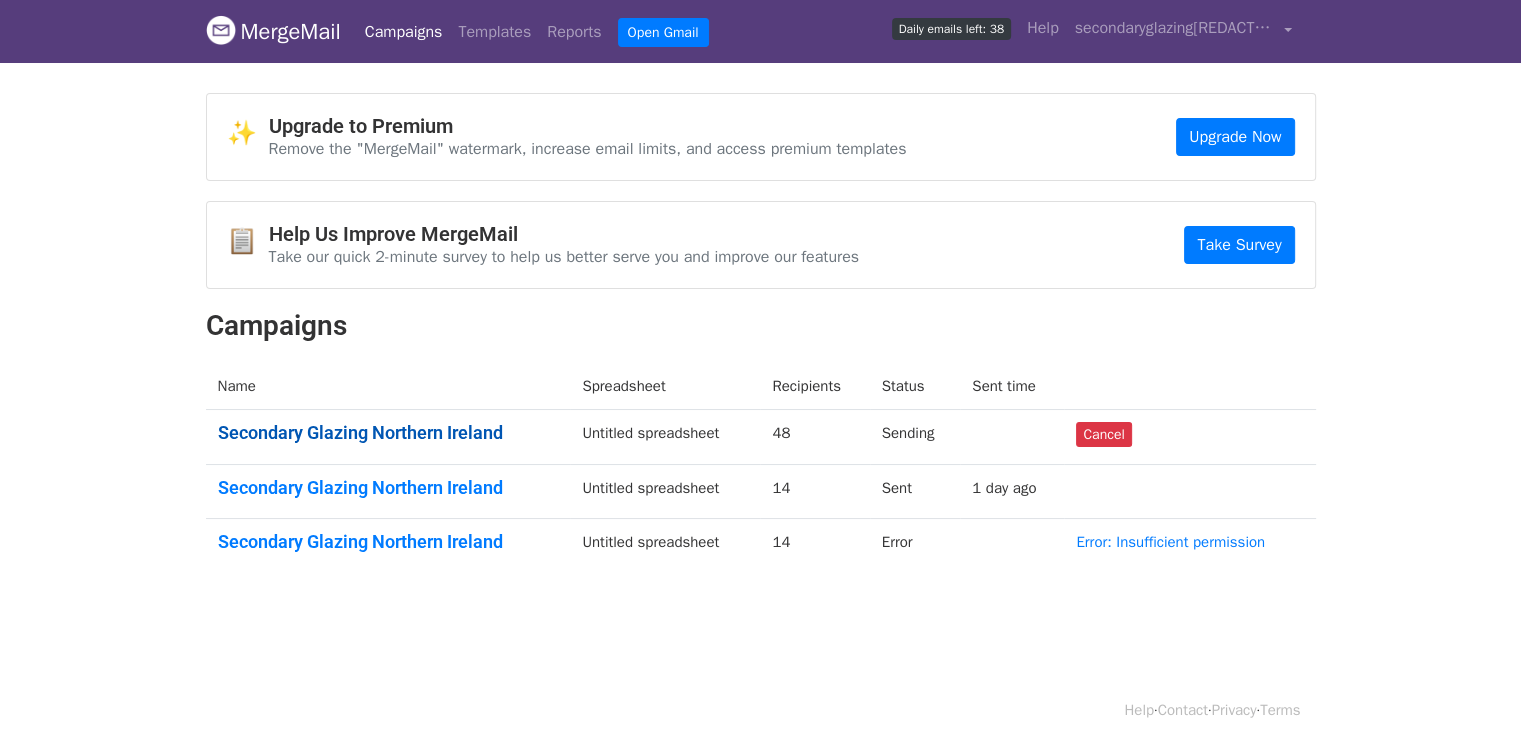 click on "Secondary Glazing Northern Ireland" at bounding box center (388, 433) 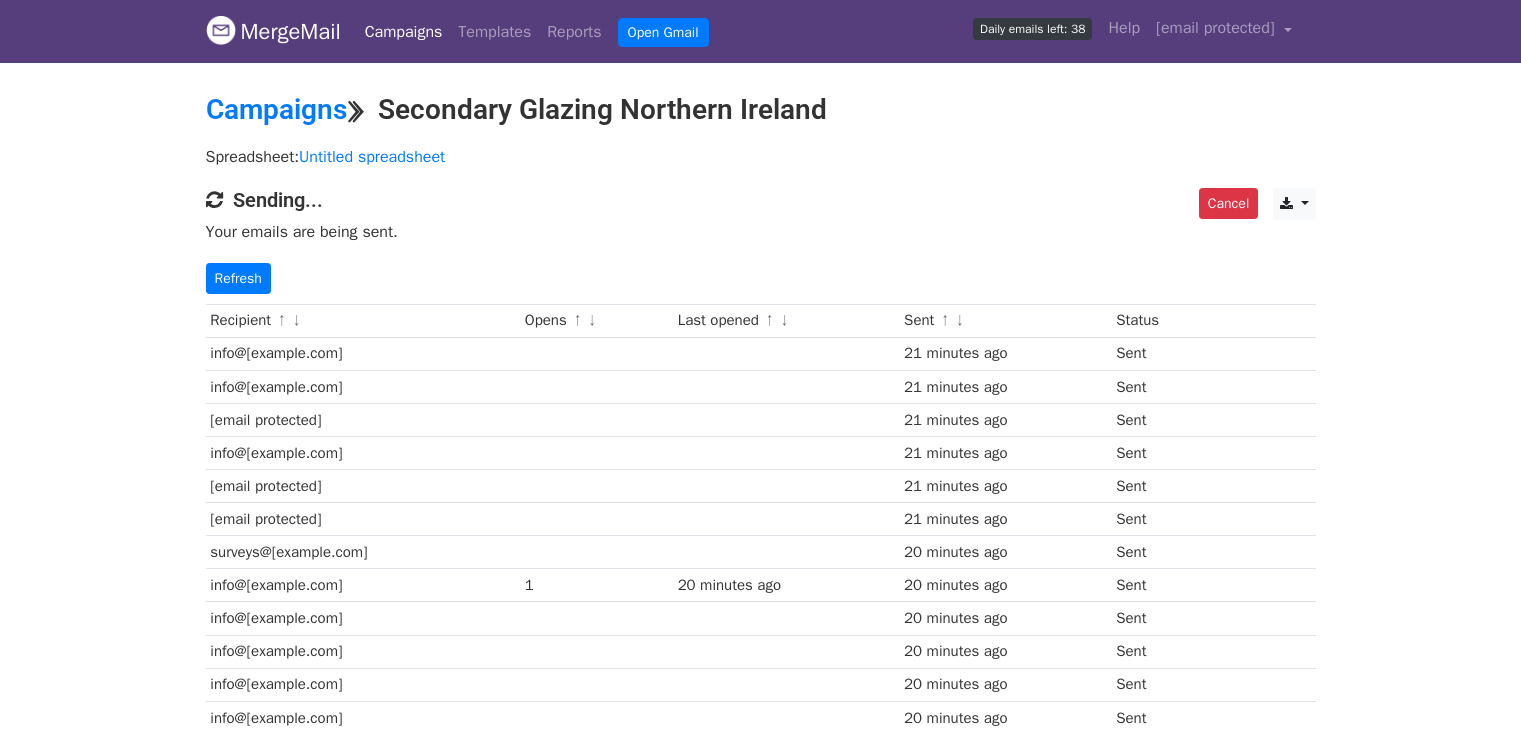 scroll, scrollTop: 0, scrollLeft: 0, axis: both 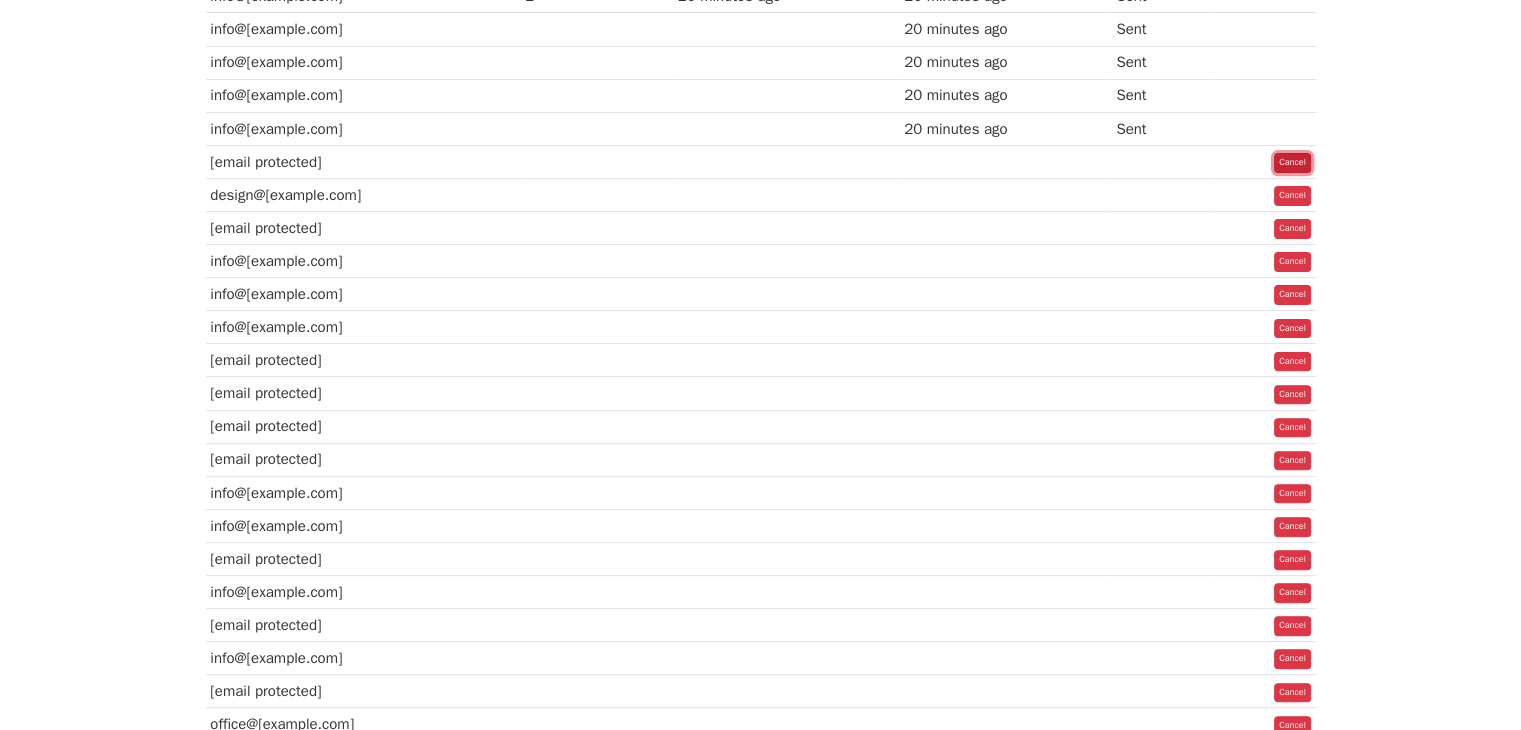 click on "Cancel" at bounding box center [1292, 163] 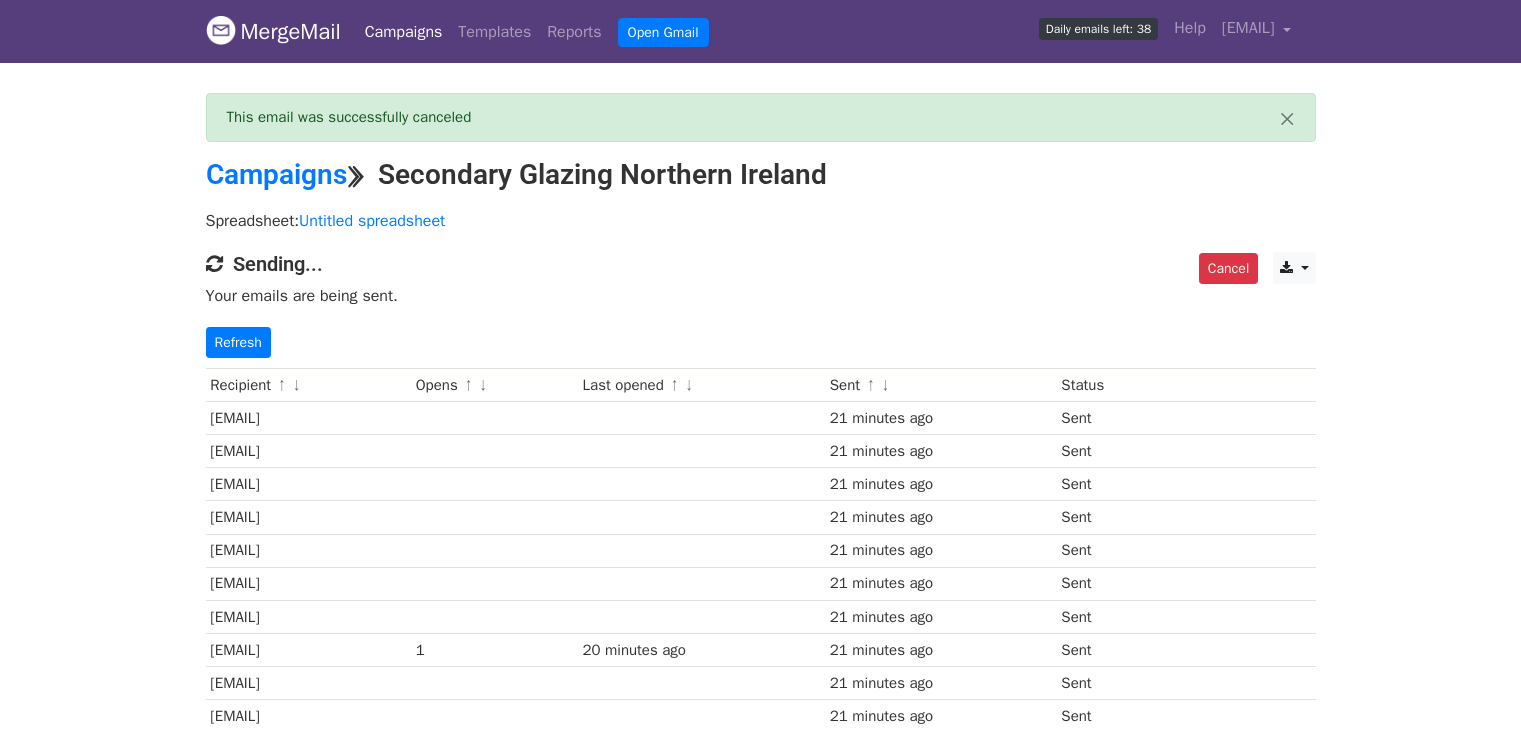 scroll, scrollTop: 0, scrollLeft: 0, axis: both 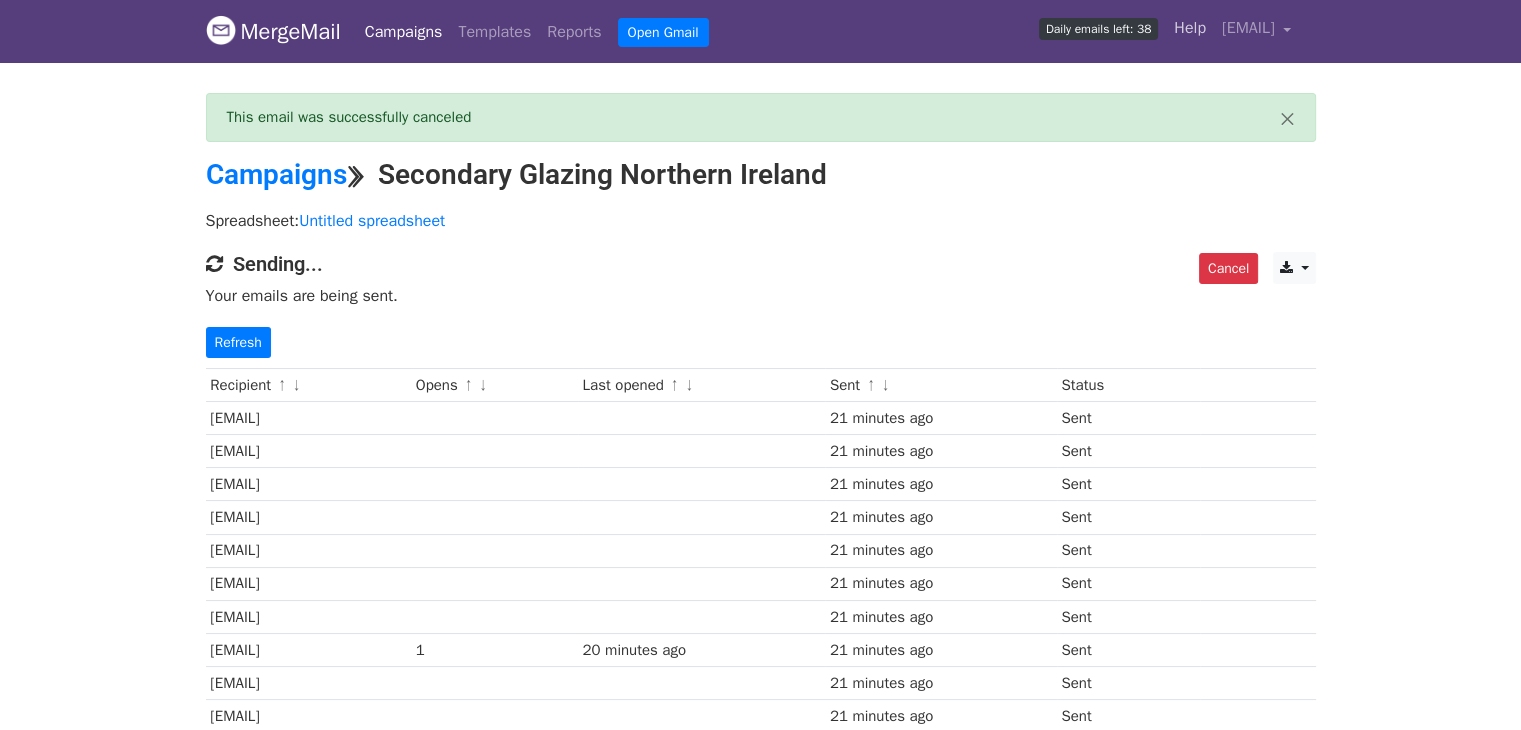click on "Help" at bounding box center (1190, 28) 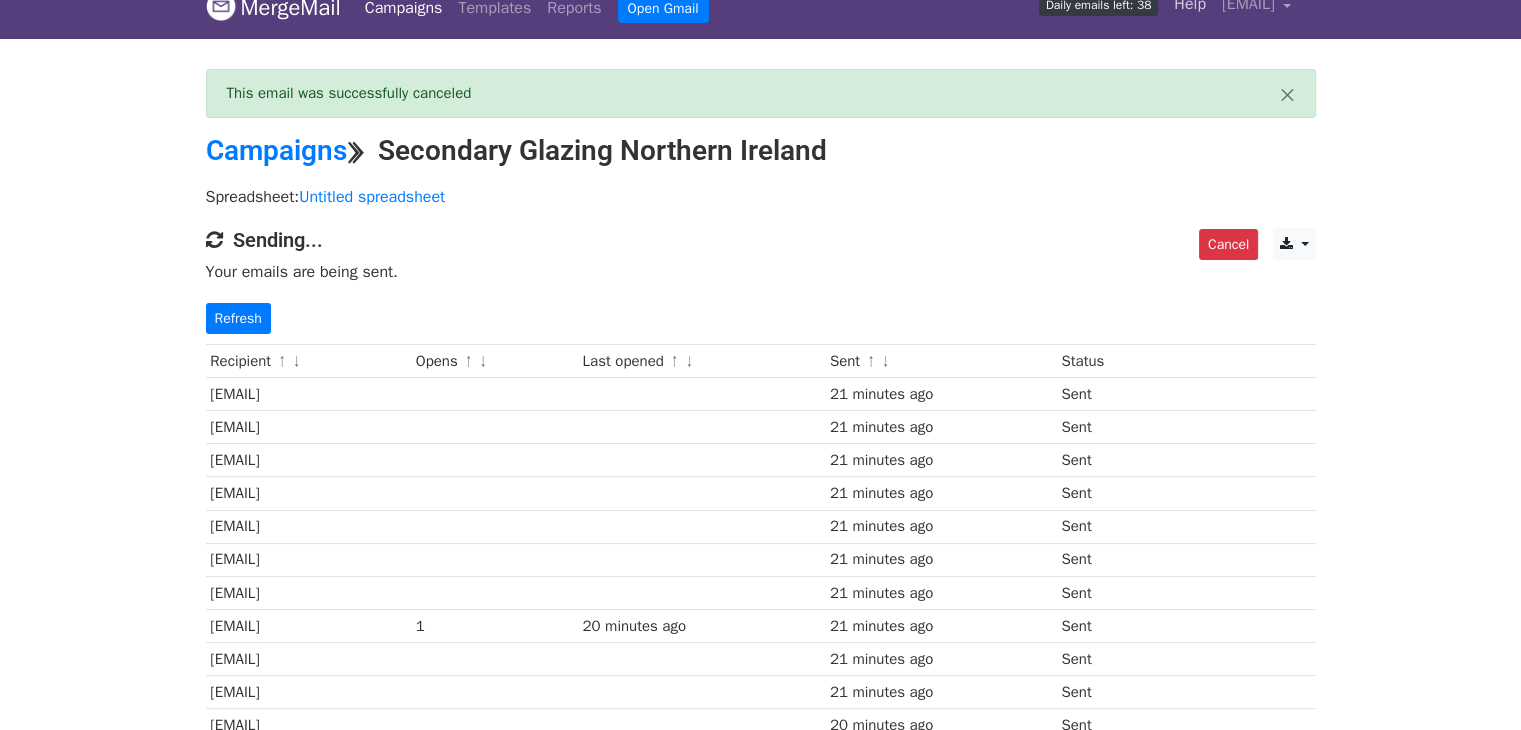 scroll, scrollTop: 0, scrollLeft: 0, axis: both 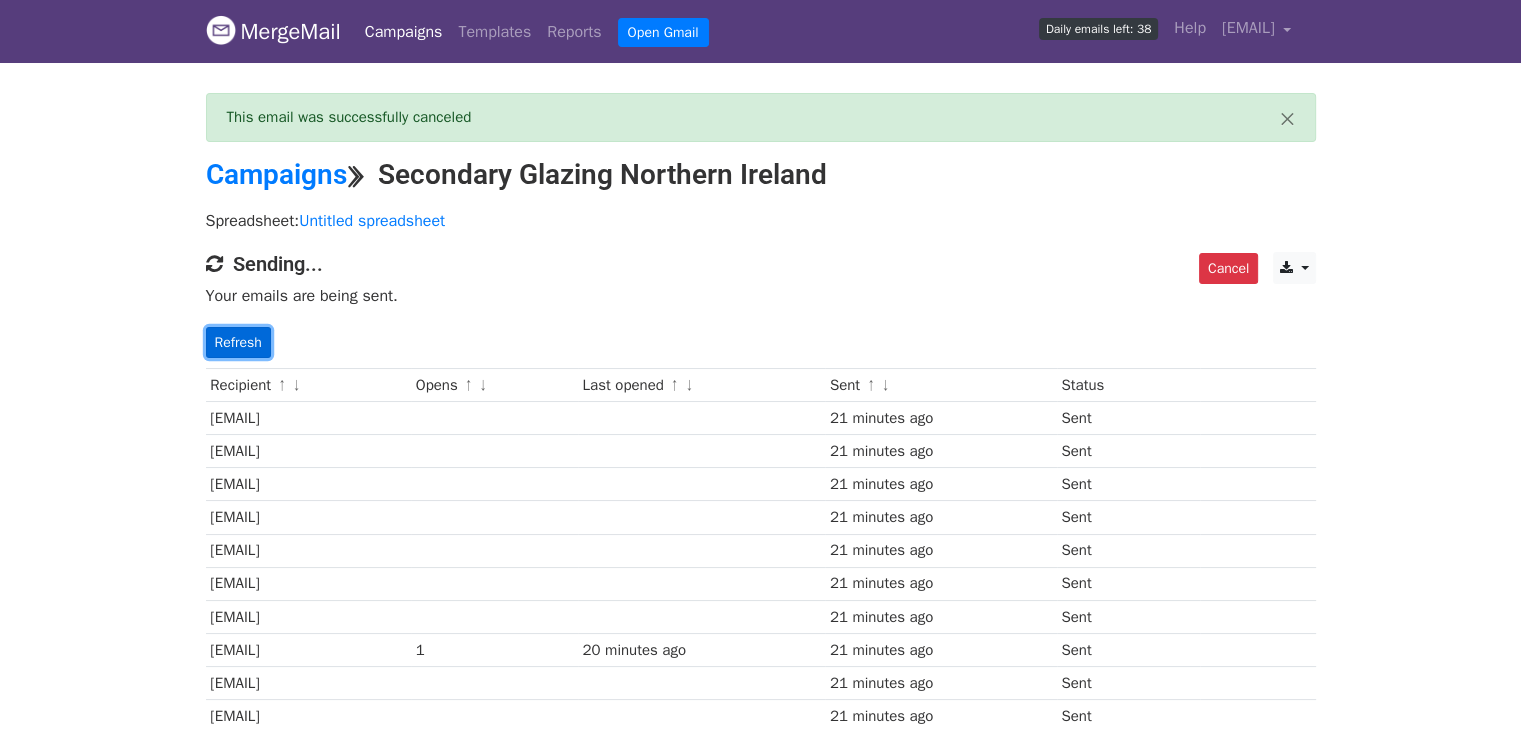 click on "Refresh" at bounding box center [238, 342] 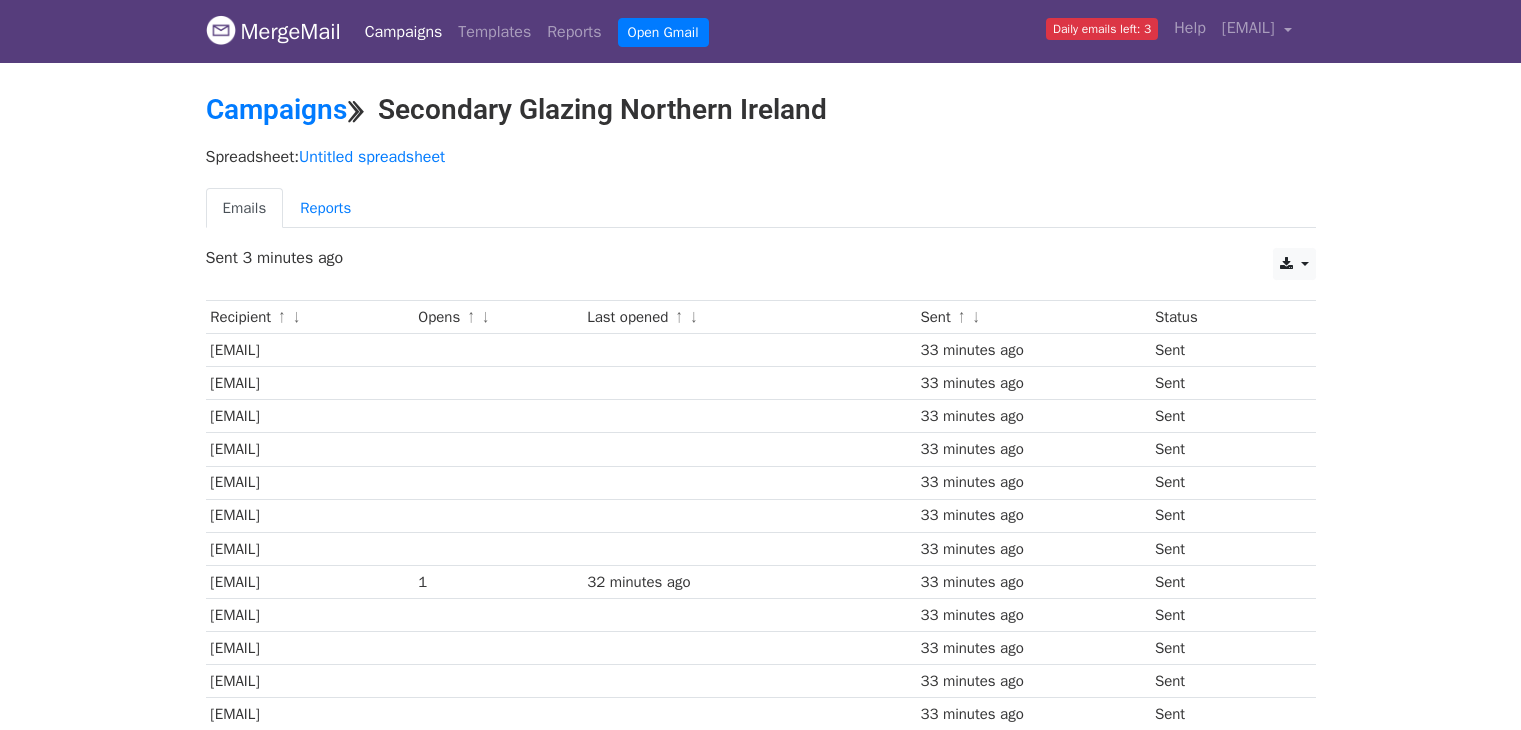 scroll, scrollTop: 0, scrollLeft: 0, axis: both 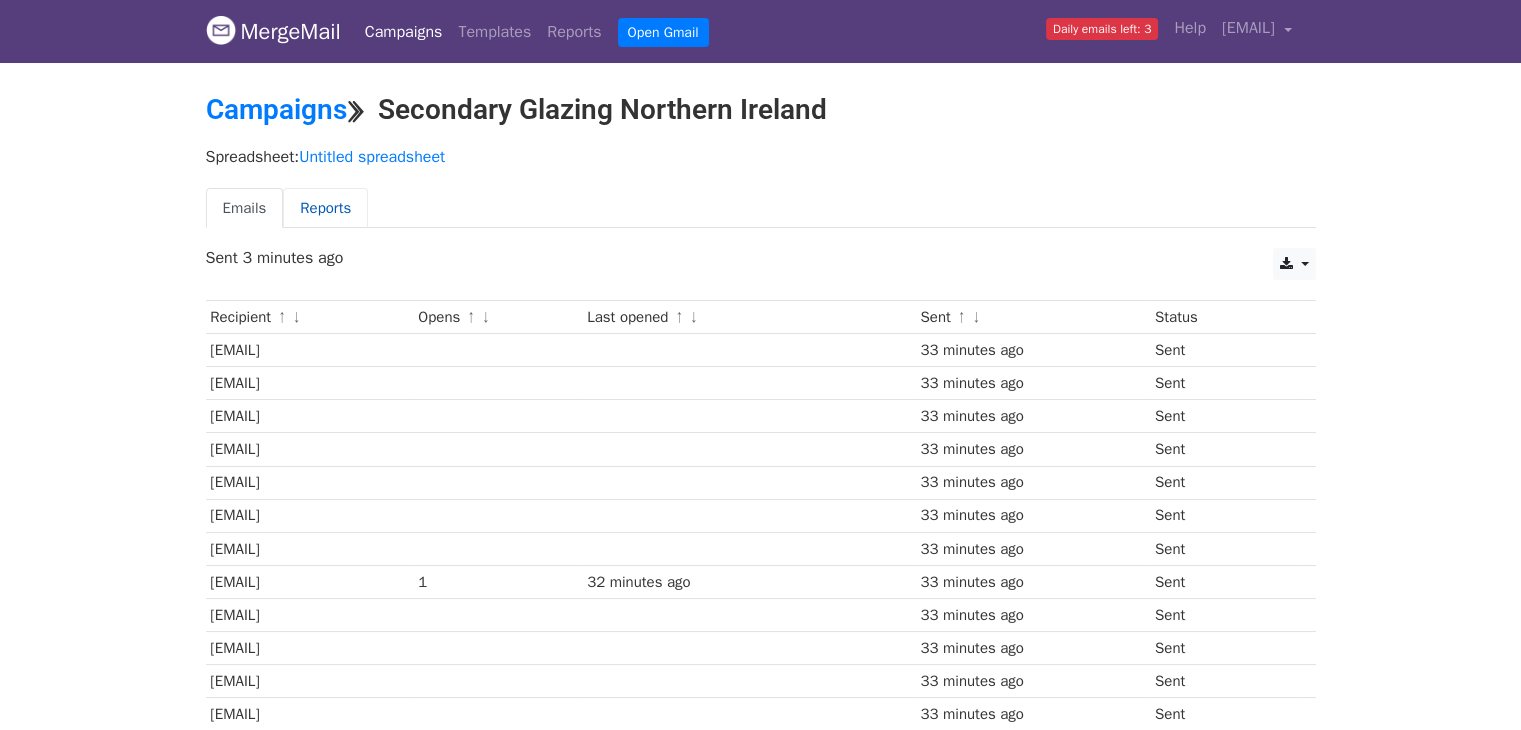 click on "Reports" at bounding box center (325, 208) 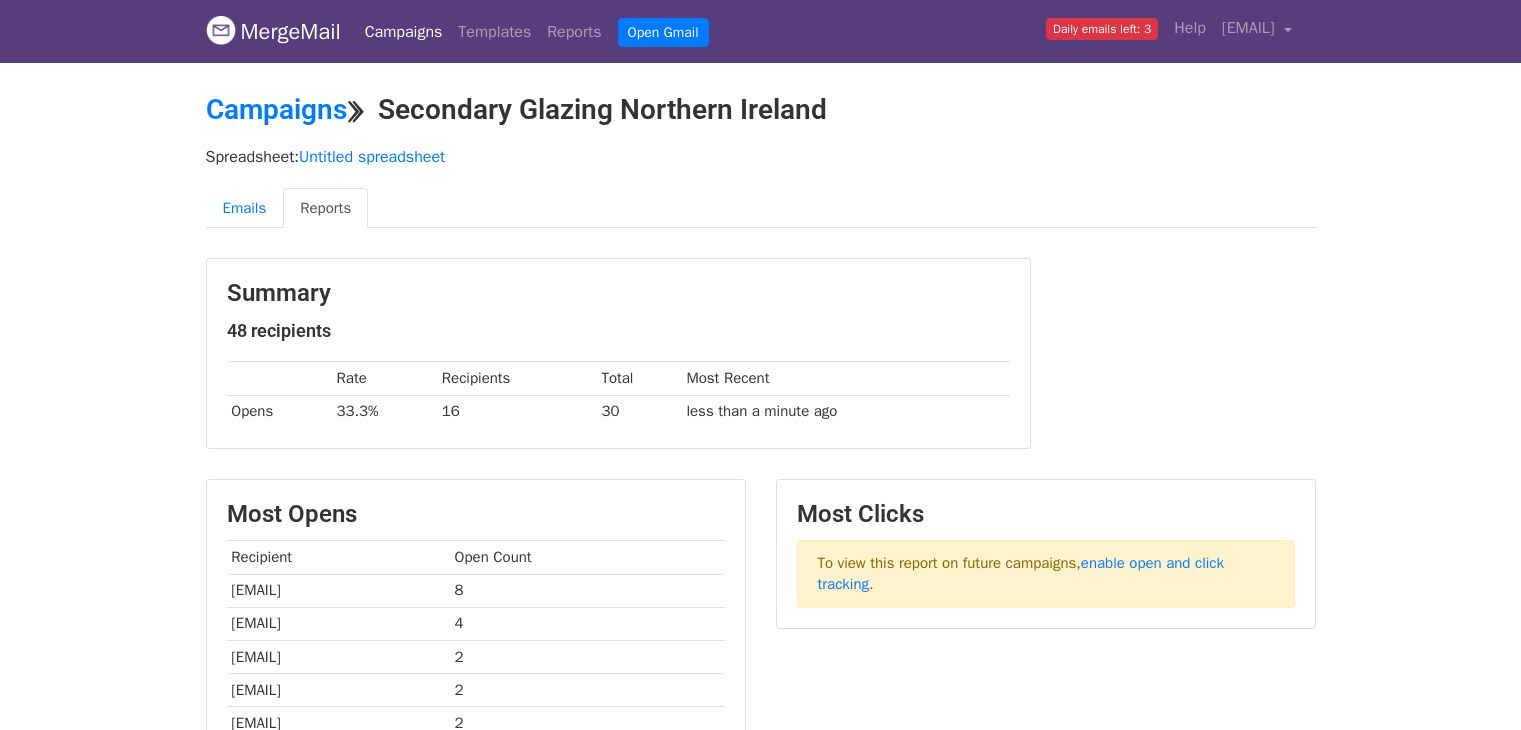 scroll, scrollTop: 0, scrollLeft: 0, axis: both 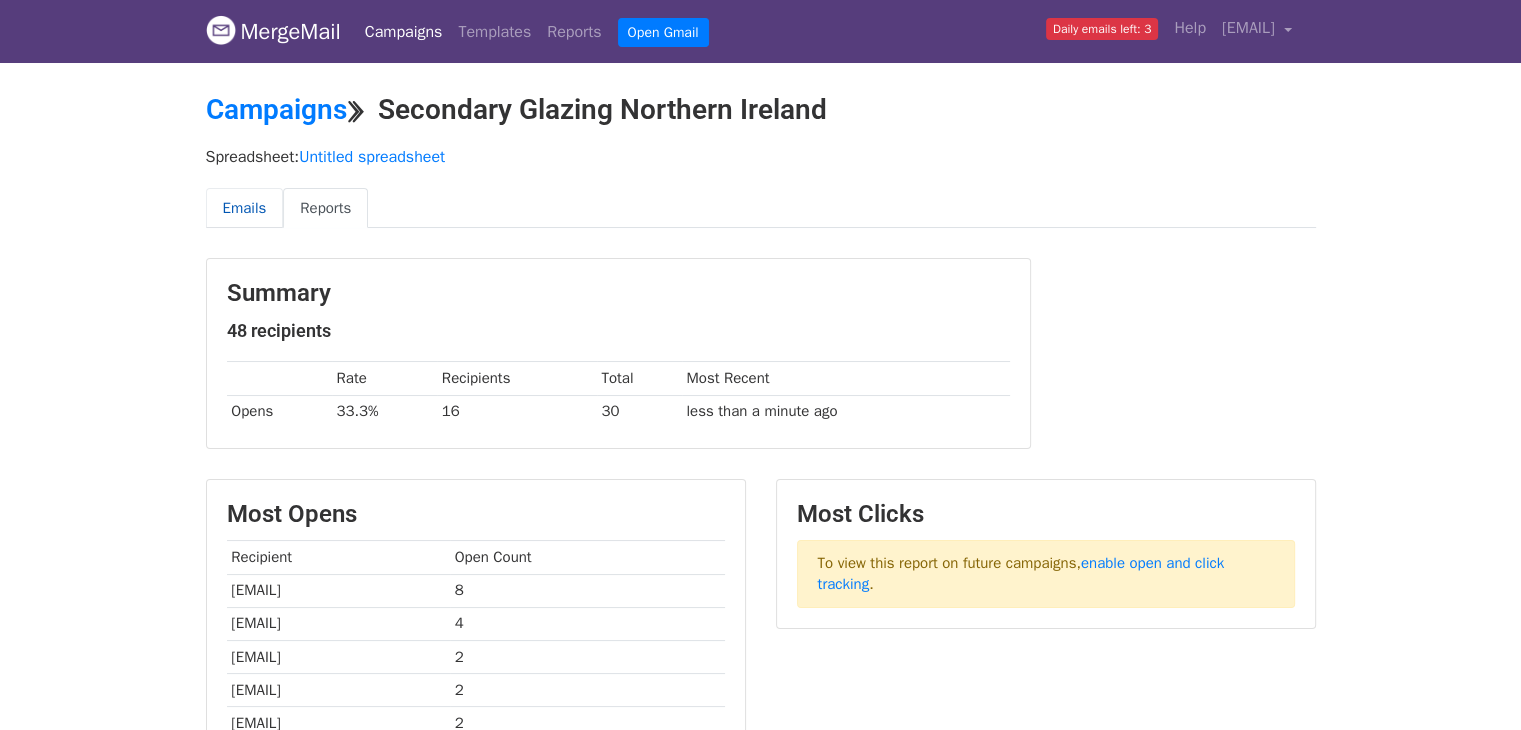 click on "Emails" at bounding box center (245, 208) 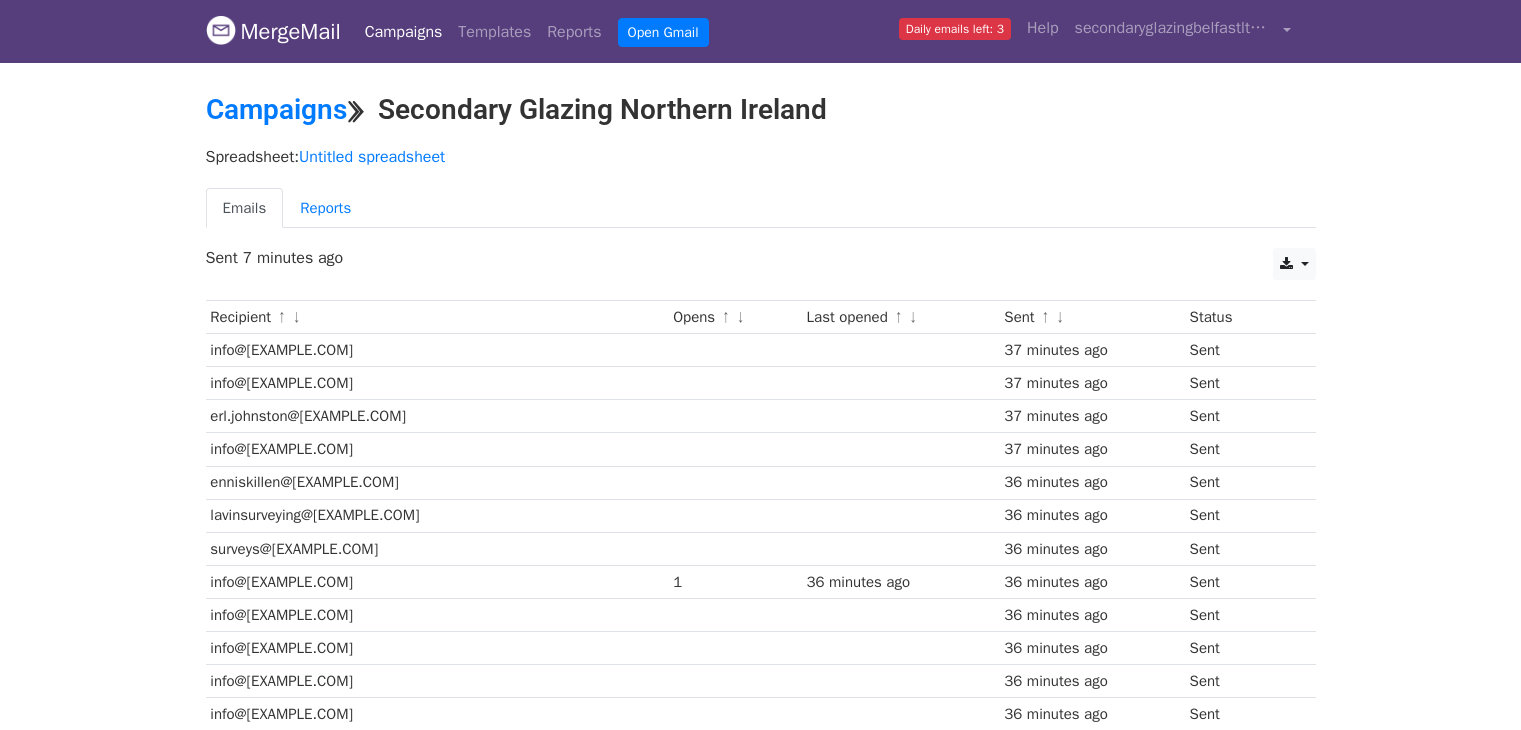 scroll, scrollTop: 0, scrollLeft: 0, axis: both 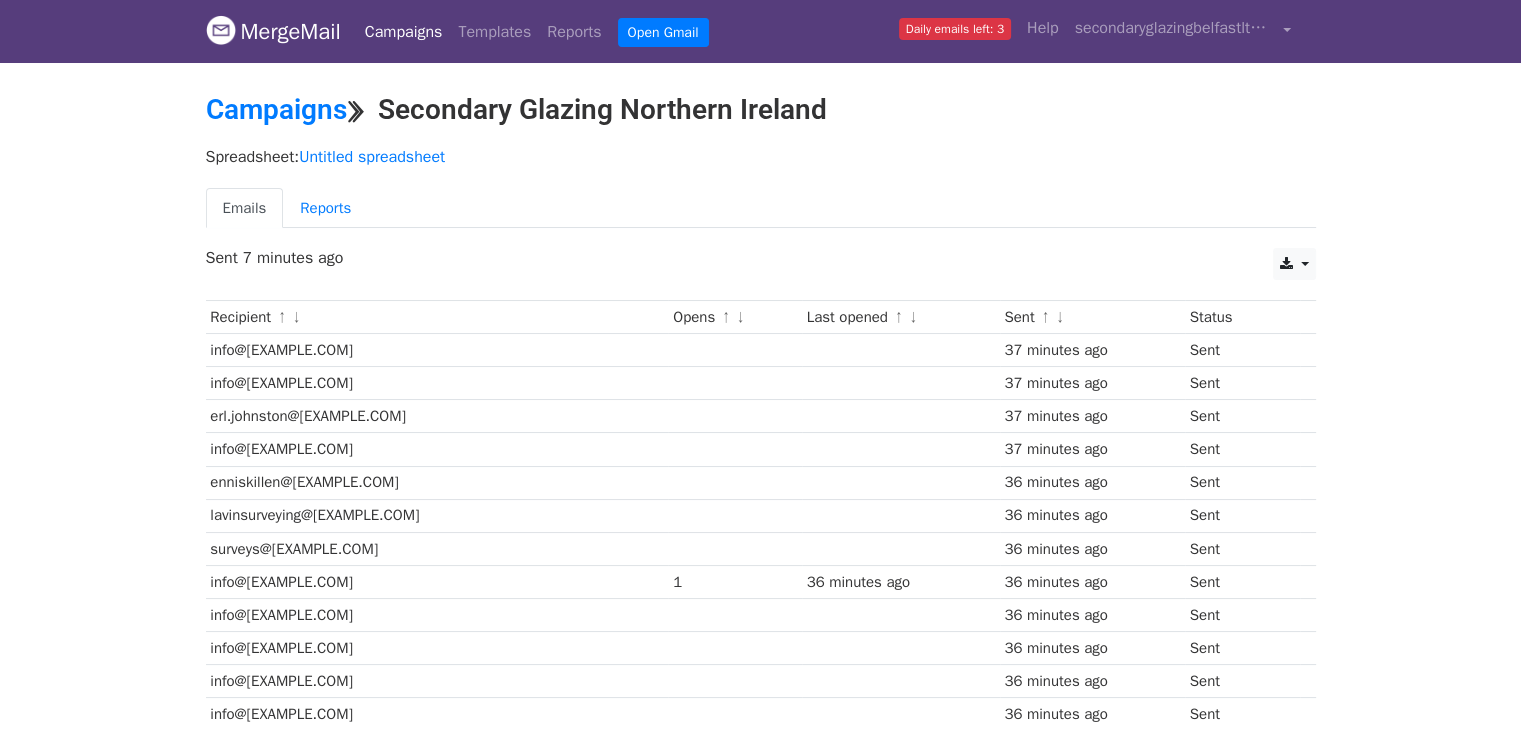 click on "Campaigns" at bounding box center (404, 32) 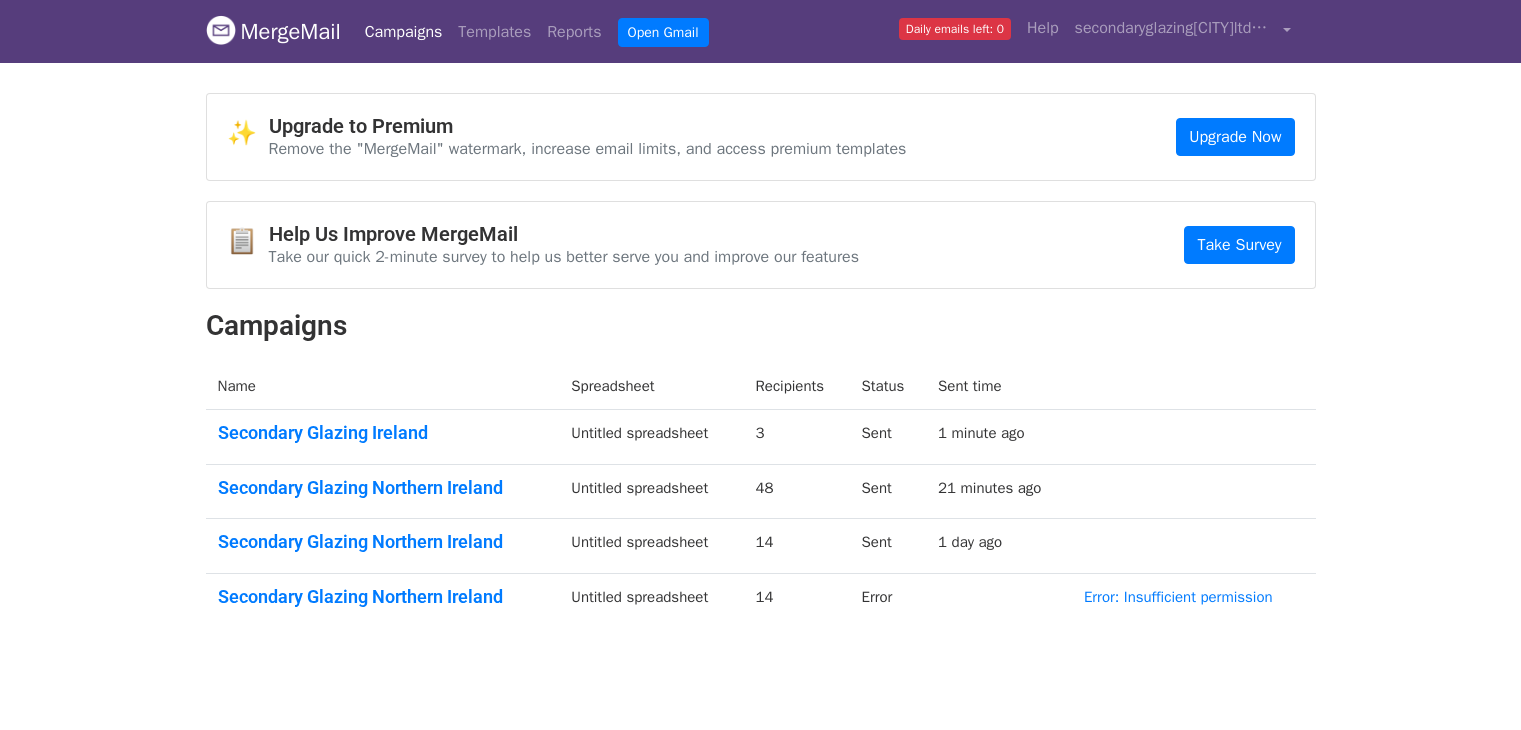 scroll, scrollTop: 0, scrollLeft: 0, axis: both 